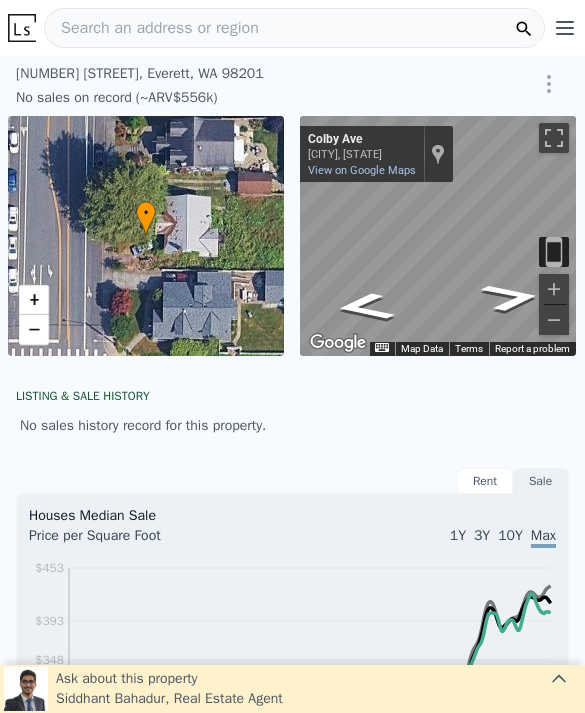 scroll, scrollTop: 0, scrollLeft: 0, axis: both 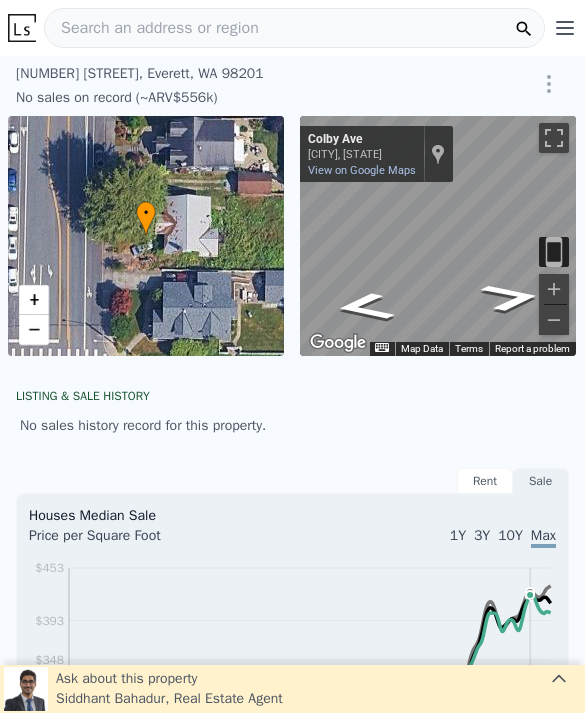 click on "Search an address or region" at bounding box center [294, 28] 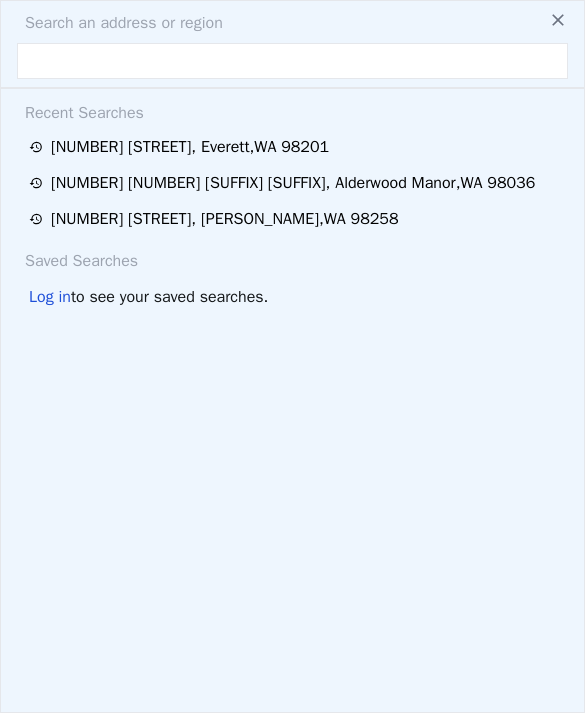 click on "Search an address or region Recent Searches [NUMBER] [STREET] , [CITY] , [STATE] [POSTAL_CODE] [NUMBER] [NUMBER] [DIRECTION] , [CITY] , [STATE] [POSTAL_CODE] [NUMBER] [NUMBER] [DIRECTION] , [CITY] , [STATE] [POSTAL_CODE] Saved Searches Log in  to see your saved searches." at bounding box center (292, 356) 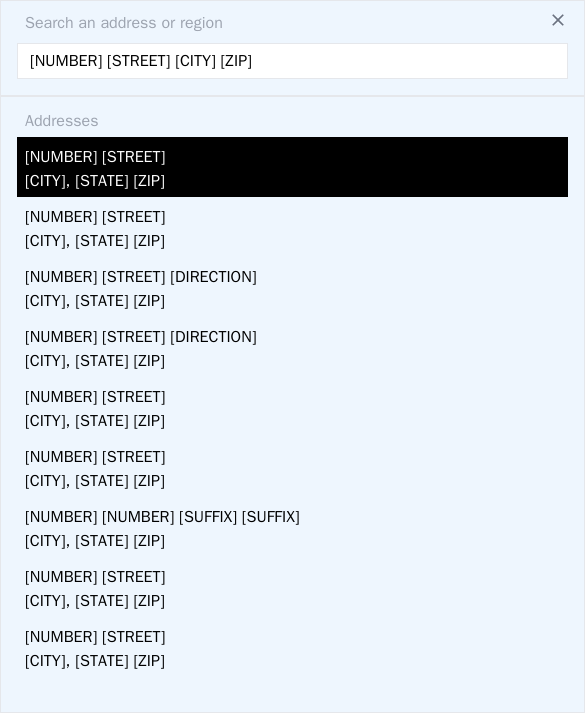 click on "[CITY], [STATE] [ZIP]" at bounding box center [296, 183] 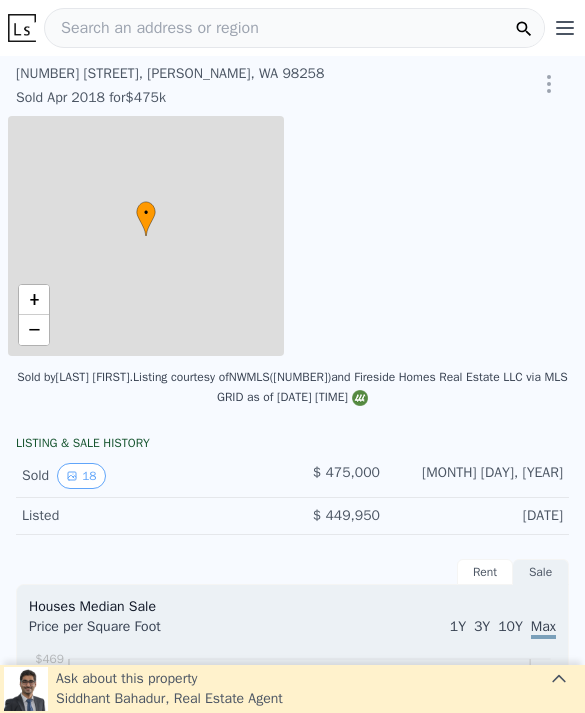 type on "$ 828,000" 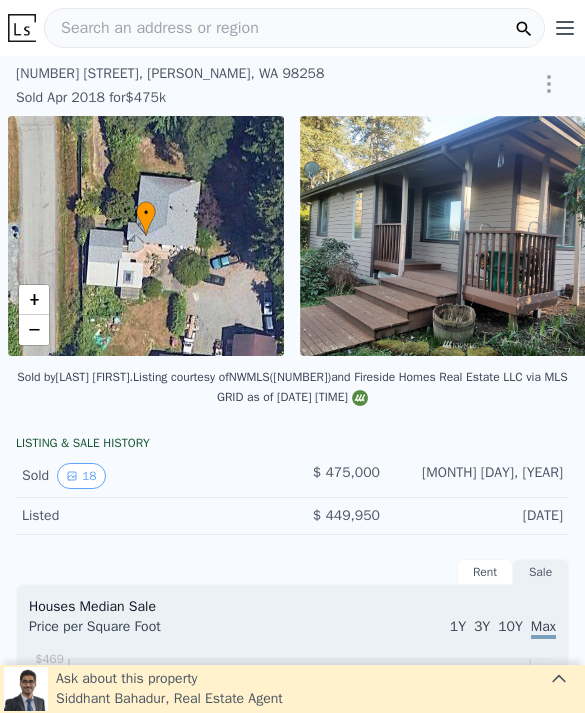type on "[NUMBER] [NUMBER]" 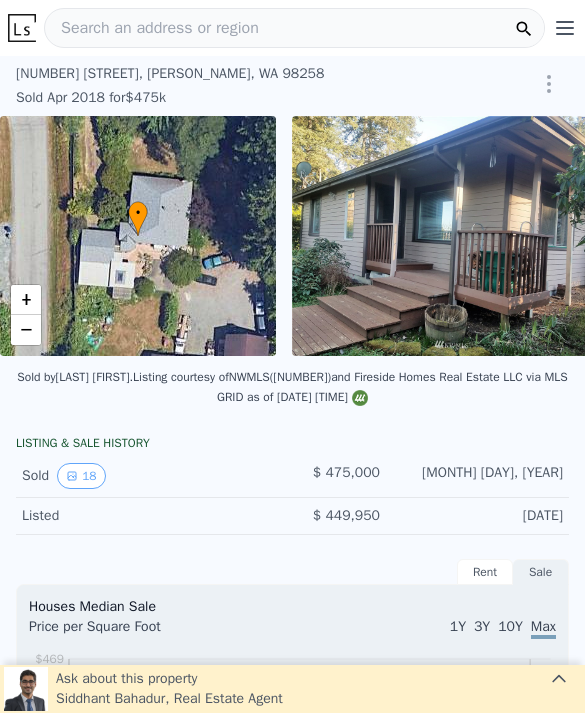 click on "Search an address or region" at bounding box center [152, 28] 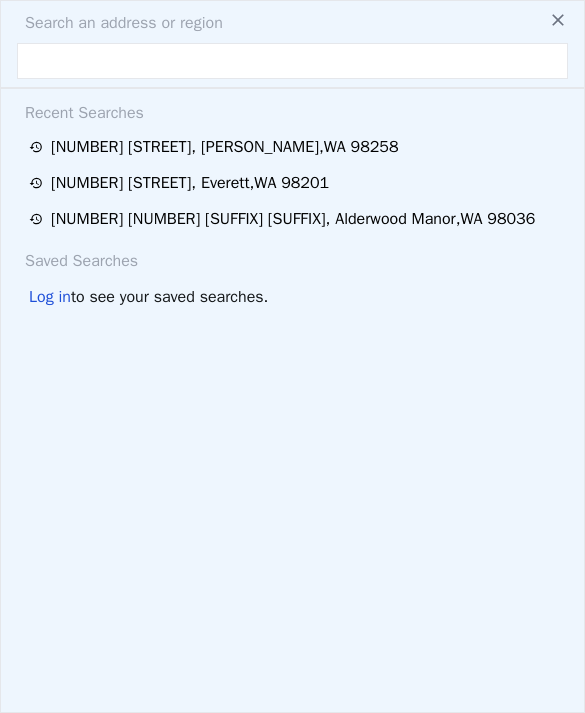 click at bounding box center [292, 61] 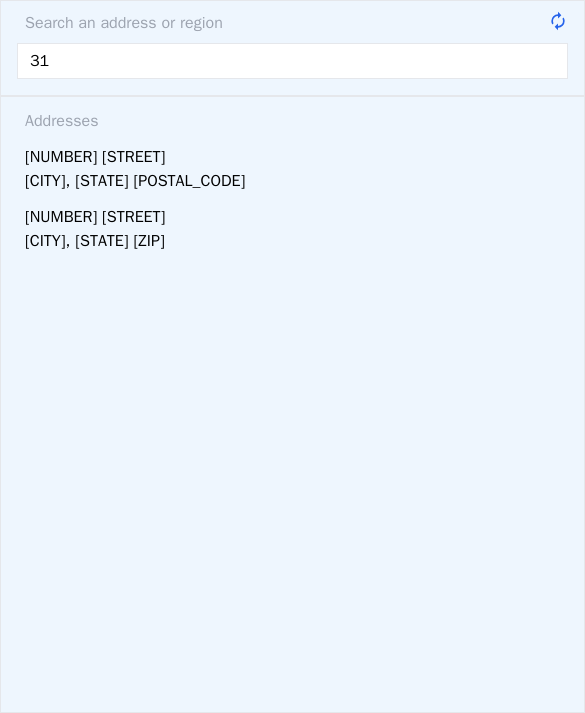 type on "3" 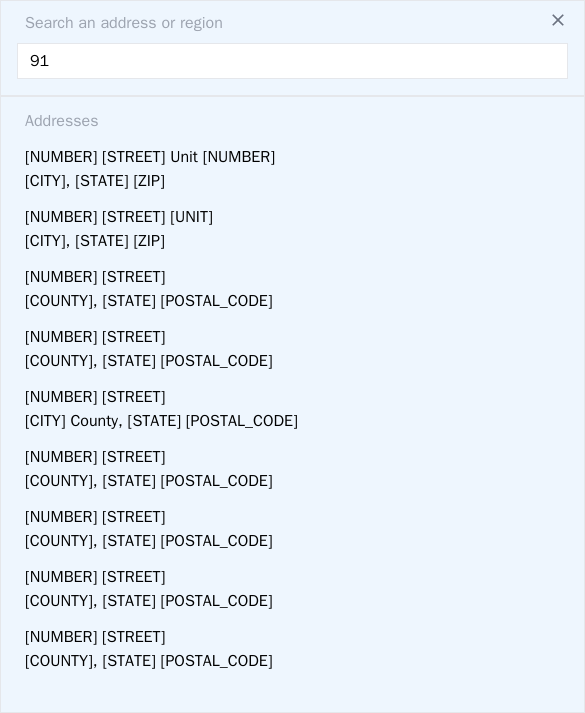 type on "9" 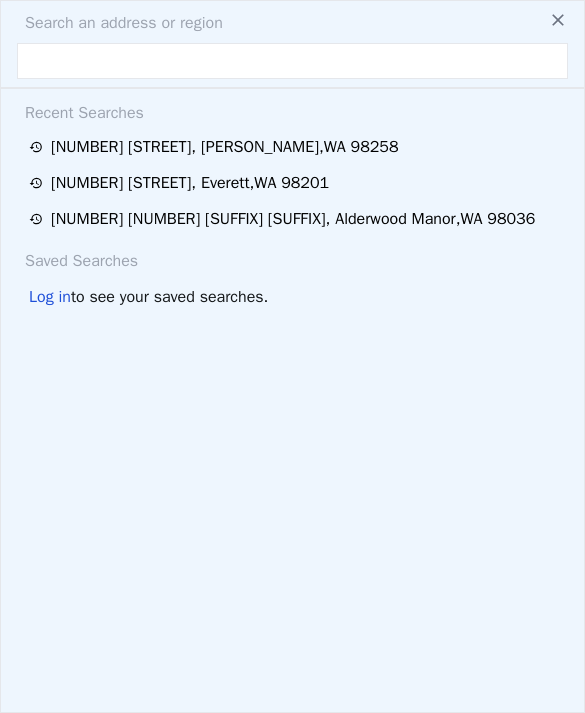 click at bounding box center [292, 61] 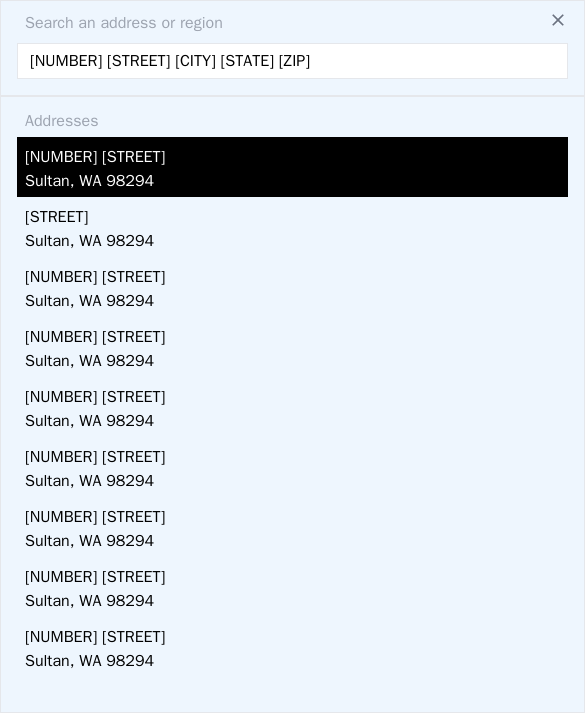 click on "1117 Dyer Rd" at bounding box center [296, 153] 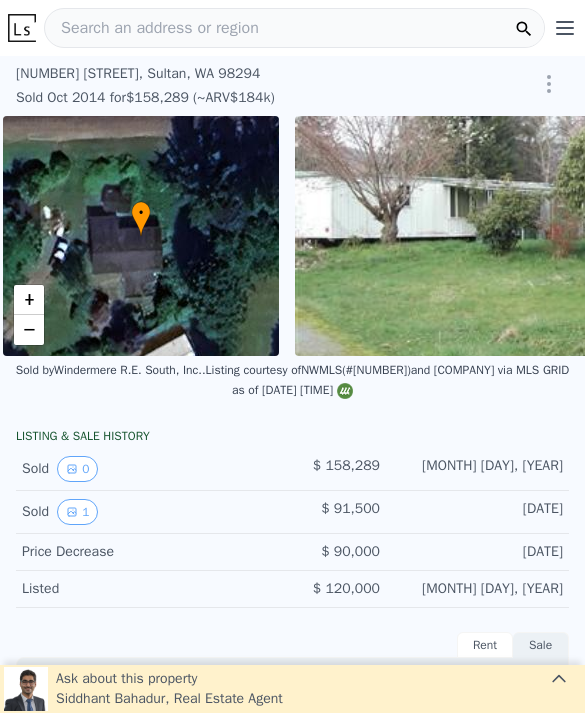 scroll, scrollTop: 0, scrollLeft: 8, axis: horizontal 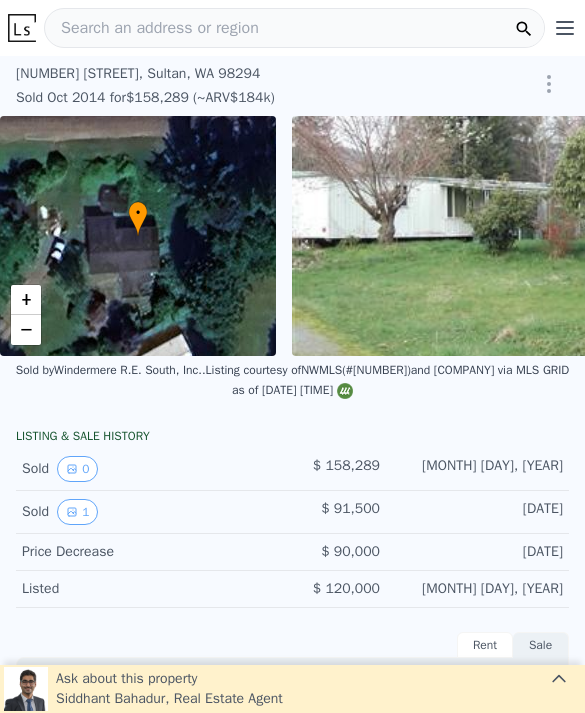 click on "Search an address or region" at bounding box center (294, 28) 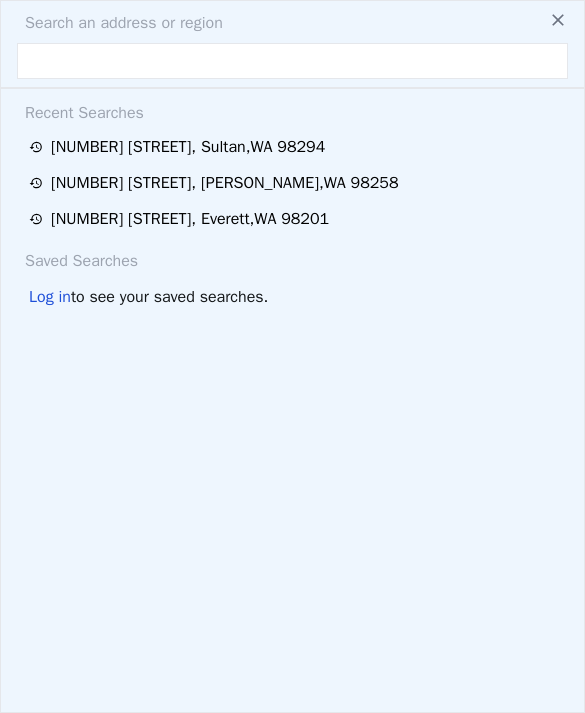 click on "Search an address or region" at bounding box center (116, 23) 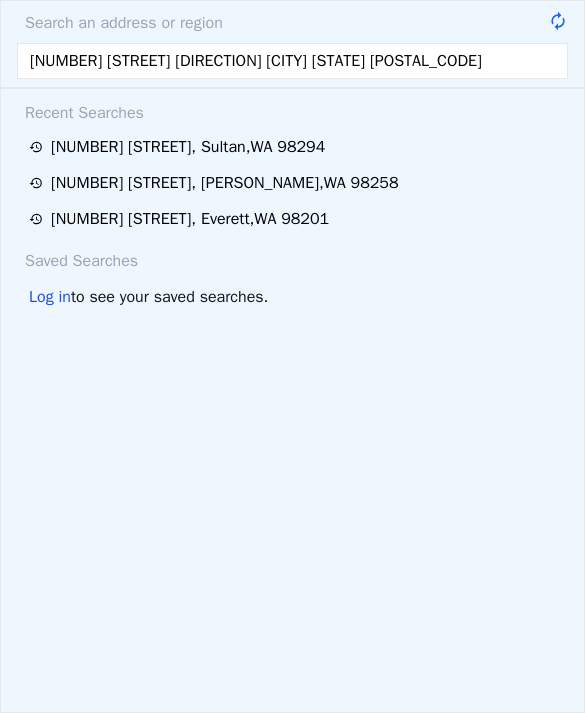 type on "1812 199th PL SW Lynnwood WA 98036" 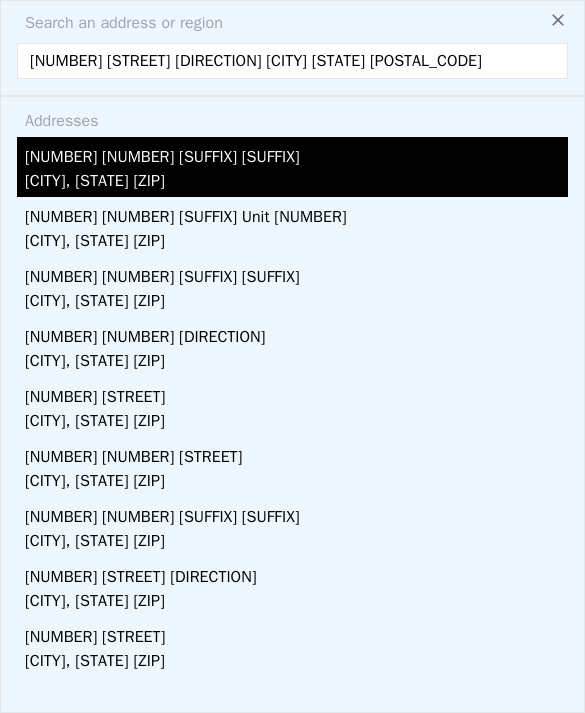 click on "[CITY], [STATE] [ZIP]" at bounding box center (296, 183) 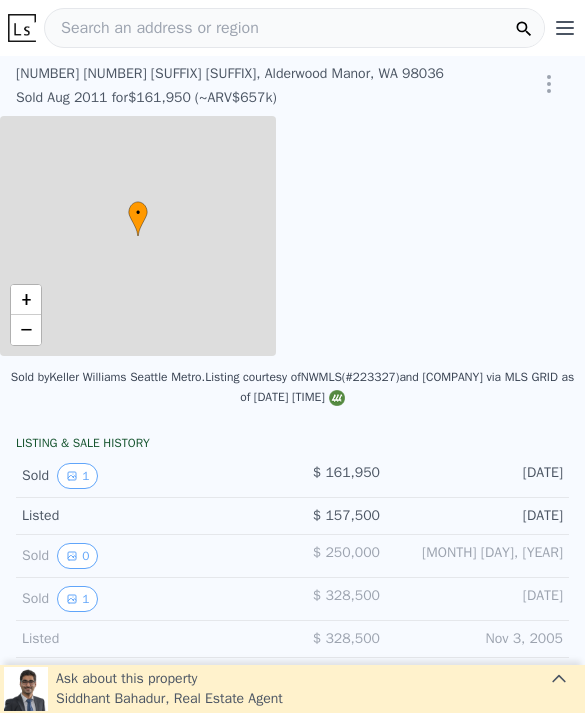 type on "$ 657,000" 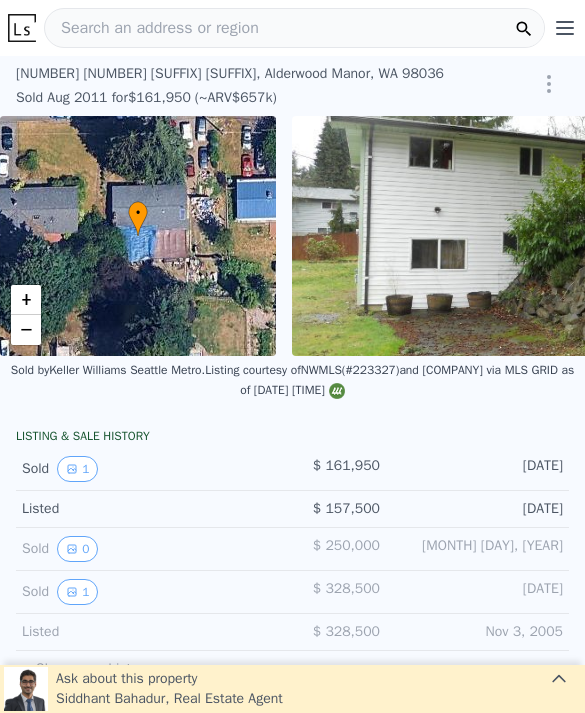 type on "$ 435,622" 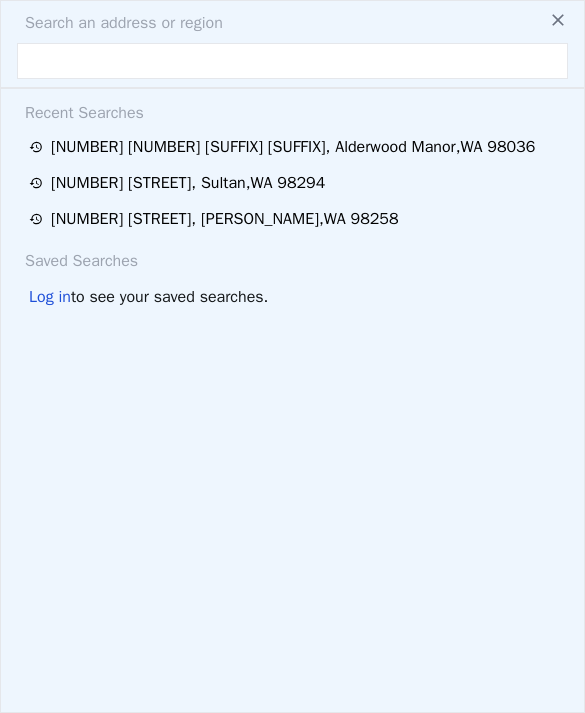 click at bounding box center (292, 61) 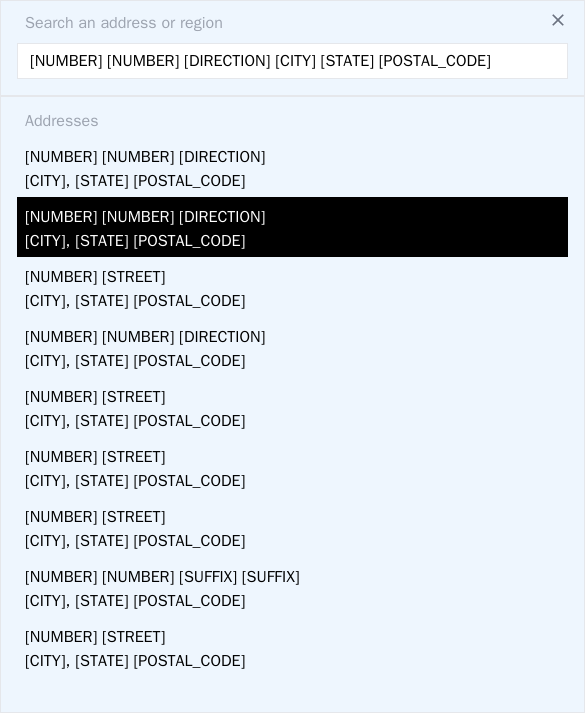 click on "[CITY], [STATE] [ZIP]" at bounding box center [296, 243] 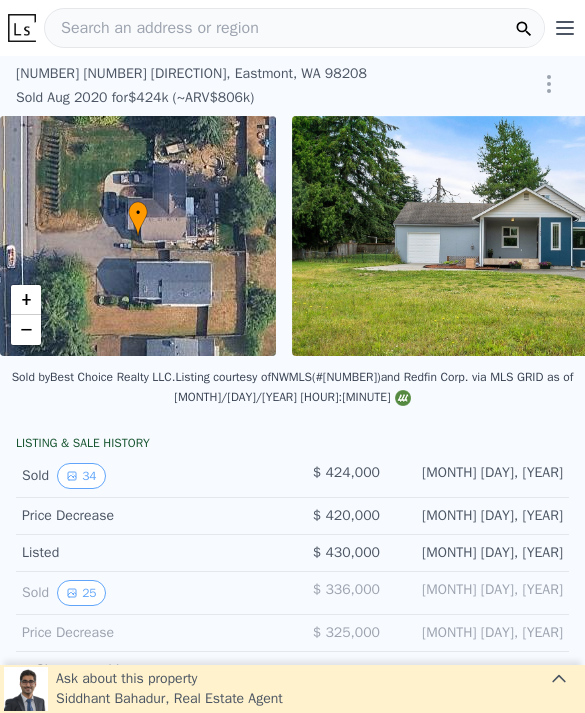 click on "Search an address or region" at bounding box center (152, 28) 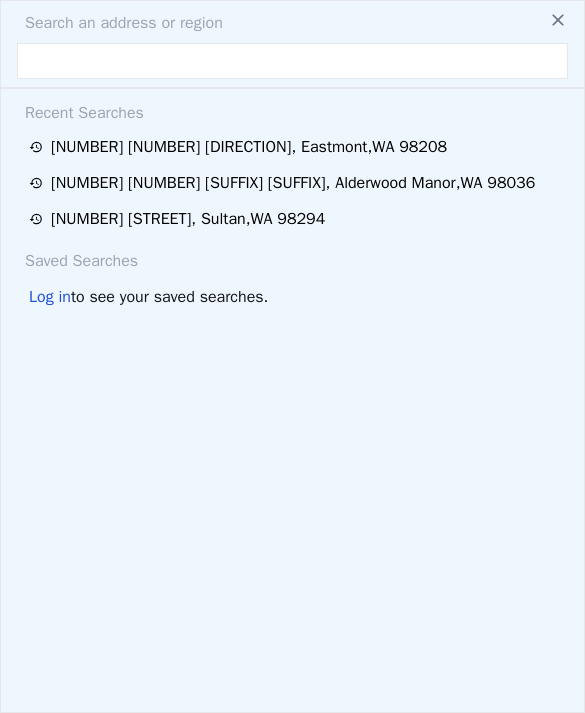 click at bounding box center (292, 61) 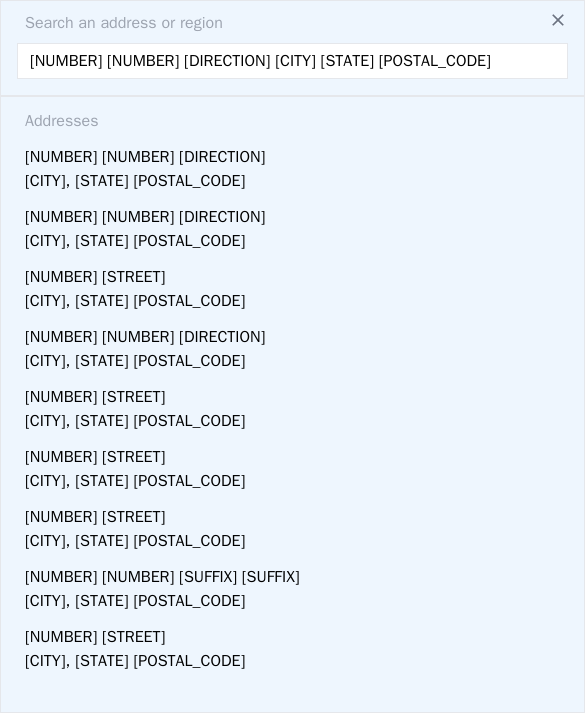 type on "11409 27th AVE SE Everett WA 98208" 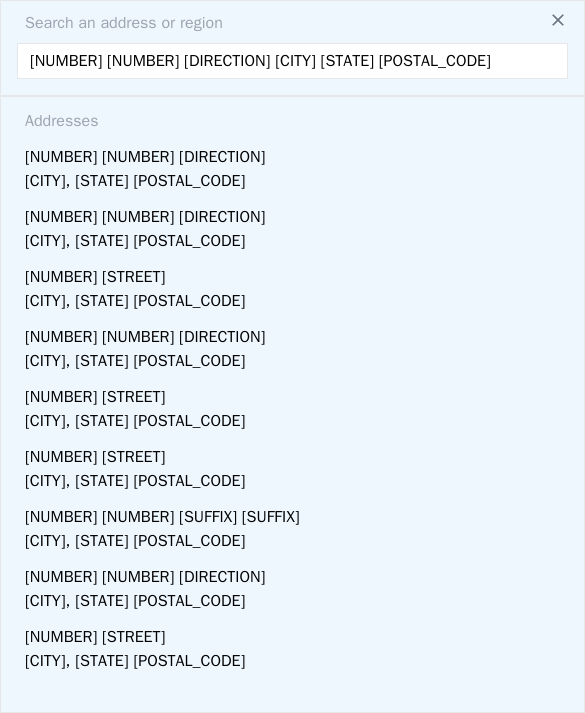 click on "11409 27th AVE SE Everett WA 98208" at bounding box center (292, 61) 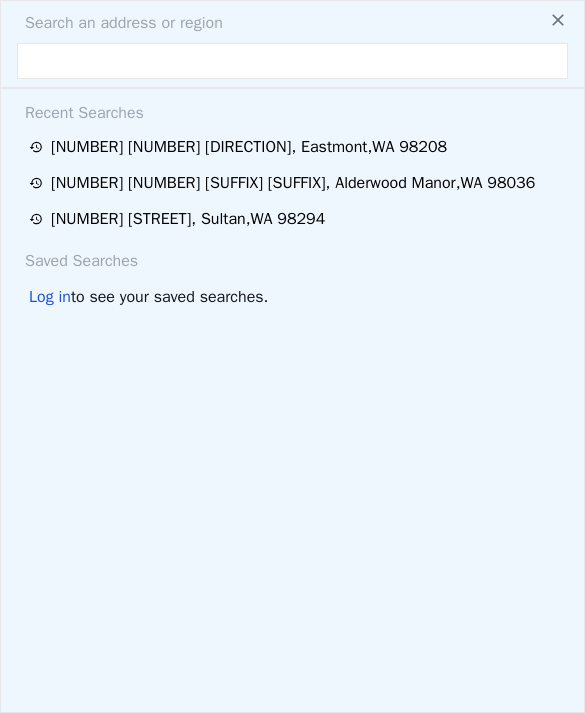 click at bounding box center [292, 61] 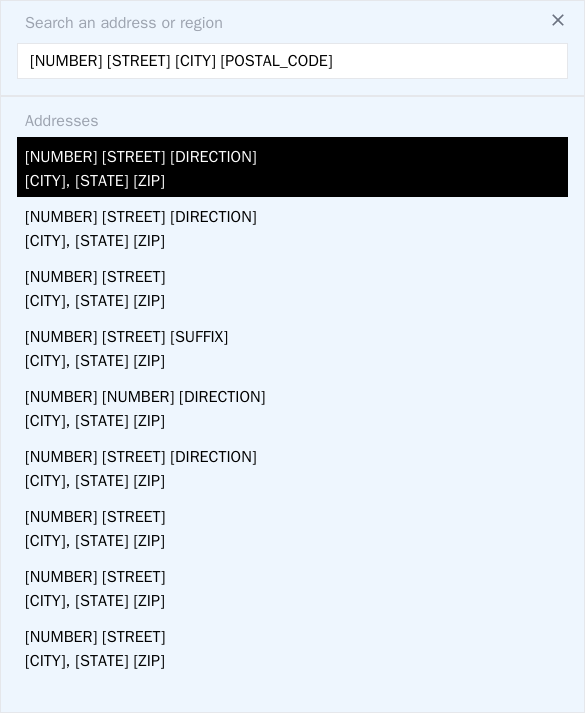 click on "[CITY], [STATE] [ZIP]" at bounding box center [296, 183] 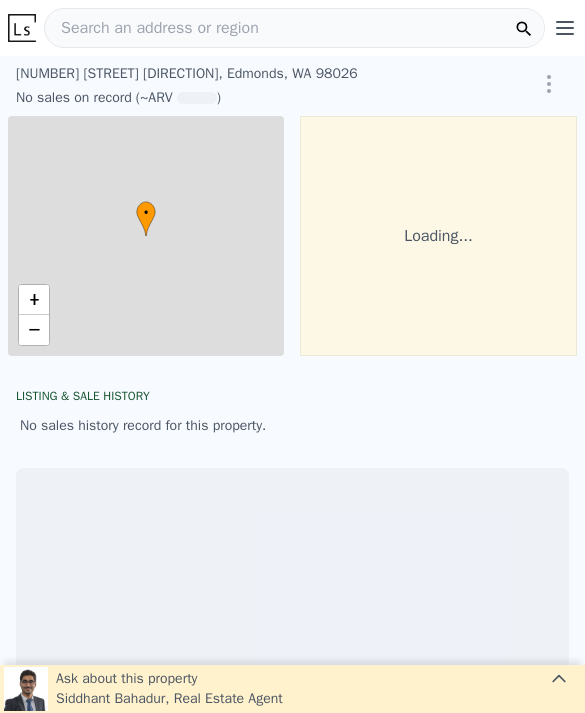 scroll, scrollTop: 0, scrollLeft: 0, axis: both 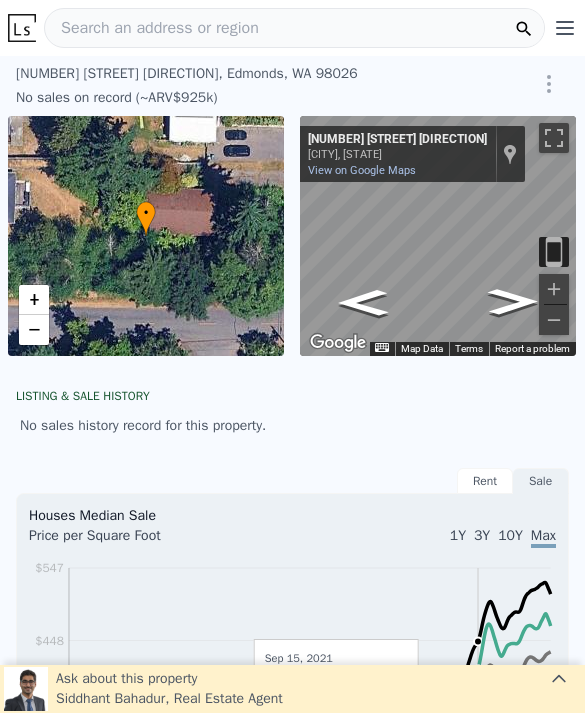 click on "Search an address or region" at bounding box center (294, 28) 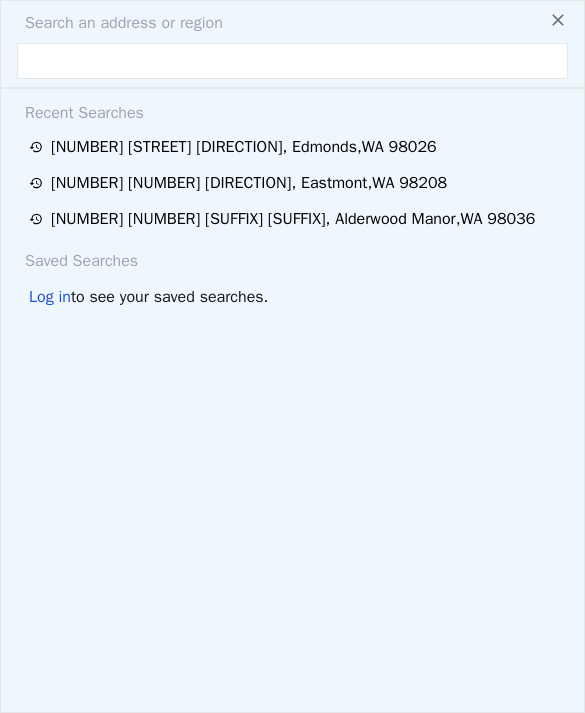 click at bounding box center (292, 61) 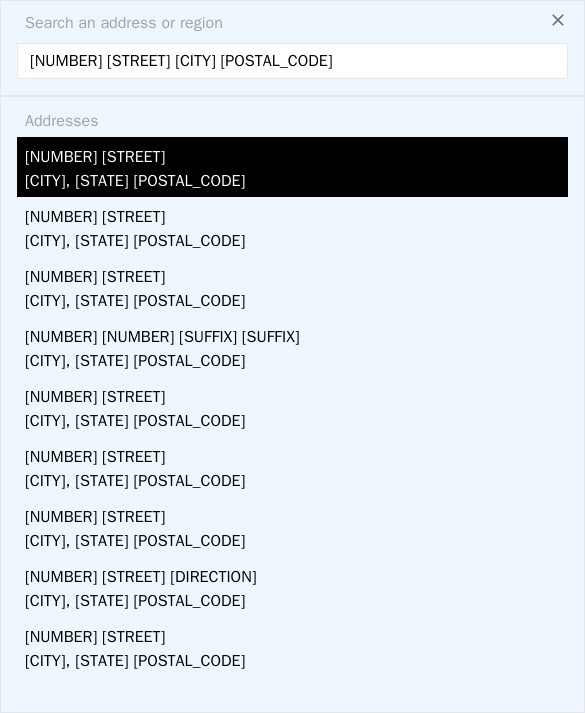 click on "Marysville, WA 98270" at bounding box center (296, 183) 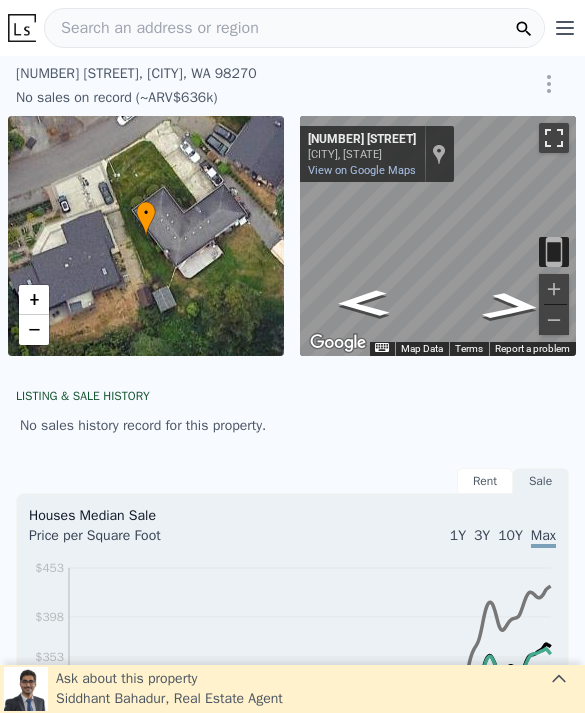 click at bounding box center (554, 138) 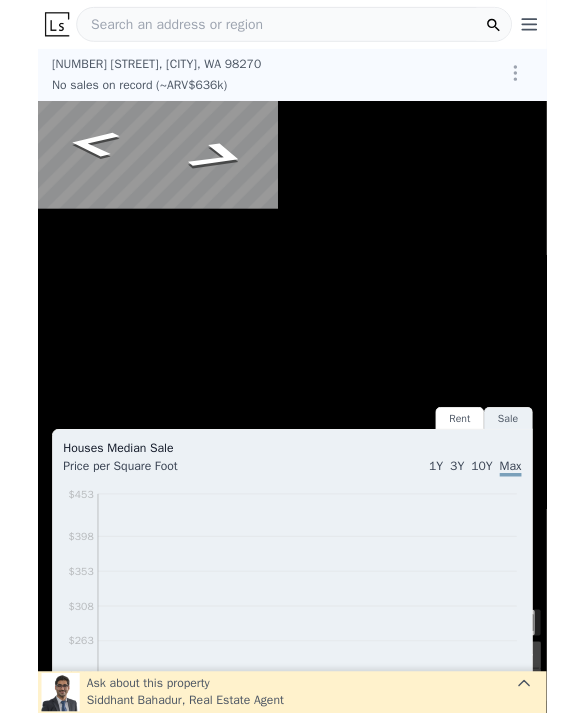 scroll, scrollTop: 0, scrollLeft: 0, axis: both 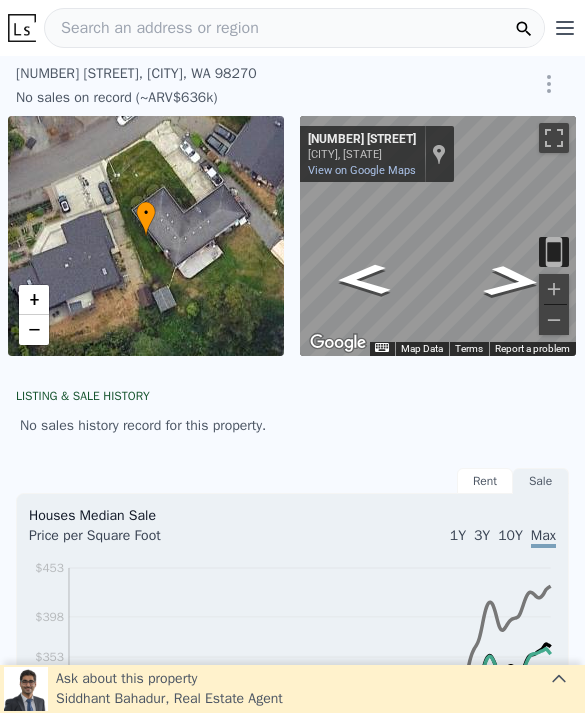click on "Search an address or region" at bounding box center [294, 28] 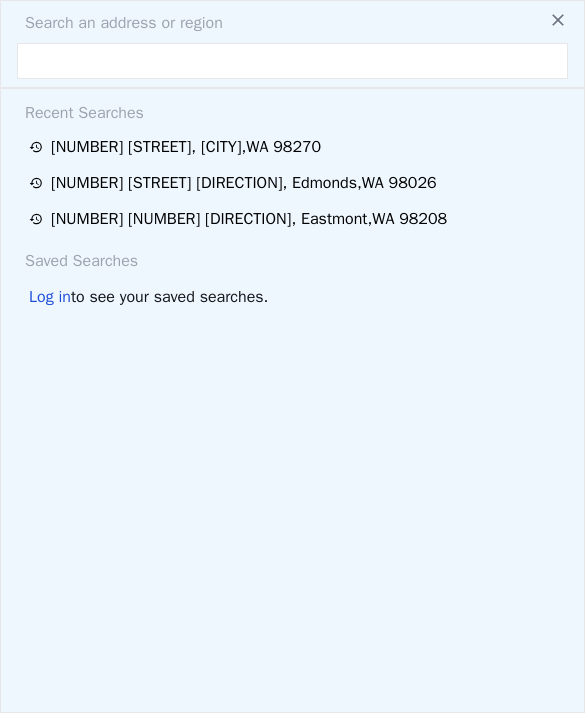 click at bounding box center [292, 61] 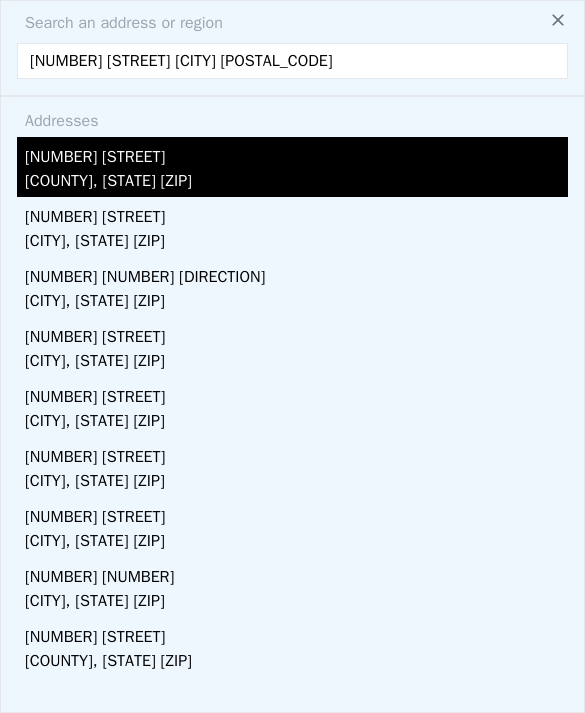 click on "18414 113th St NE" at bounding box center (296, 153) 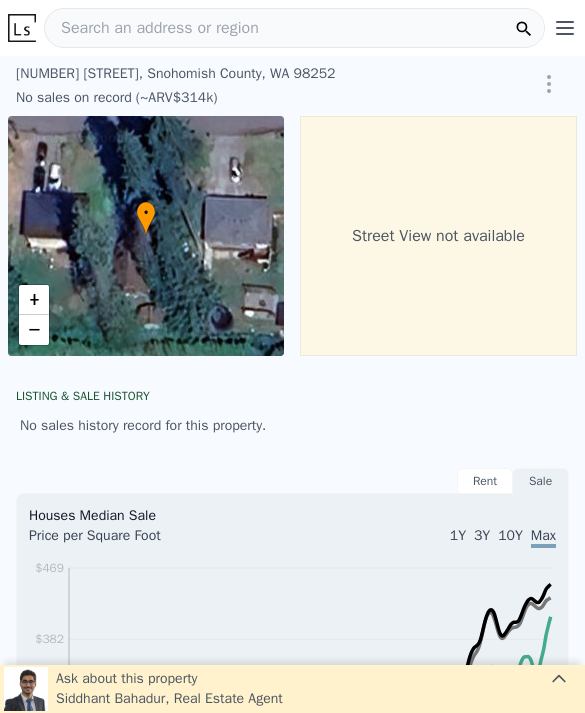 click on "Search an address or region" at bounding box center (152, 28) 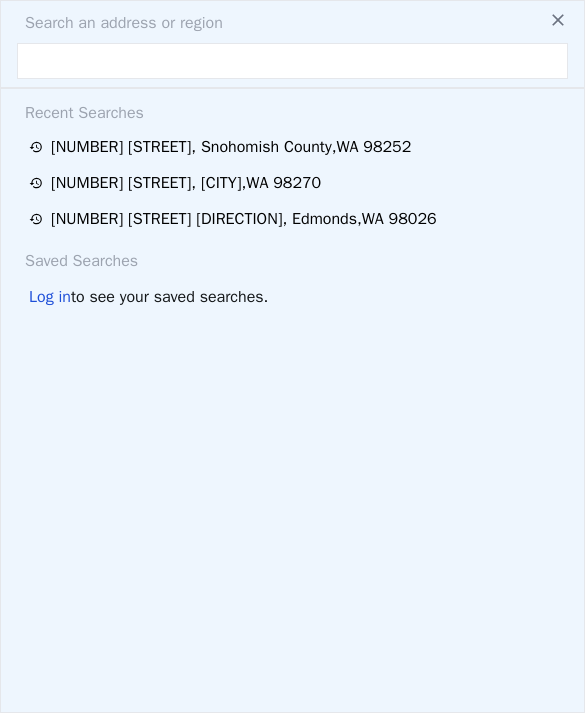 click at bounding box center (292, 61) 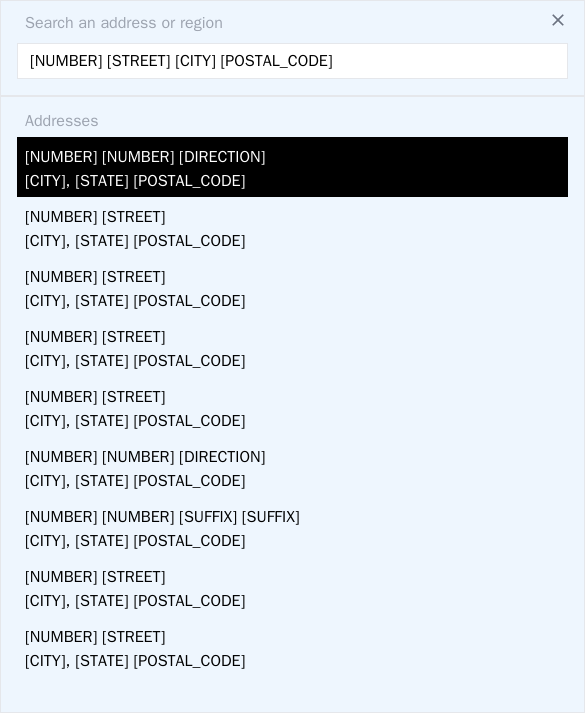 click on "27325 101st Ave NW" at bounding box center [296, 153] 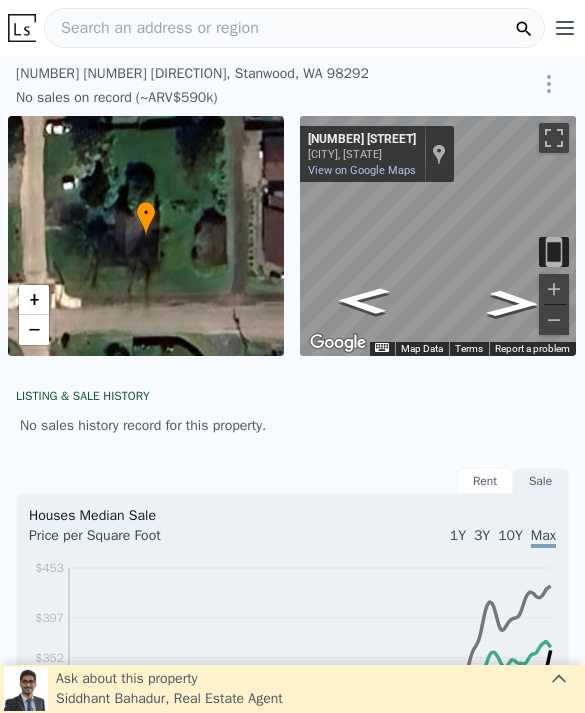 click on "Search an address or region Solutions Company Open main menu Log In Free Account" at bounding box center (296, 28) 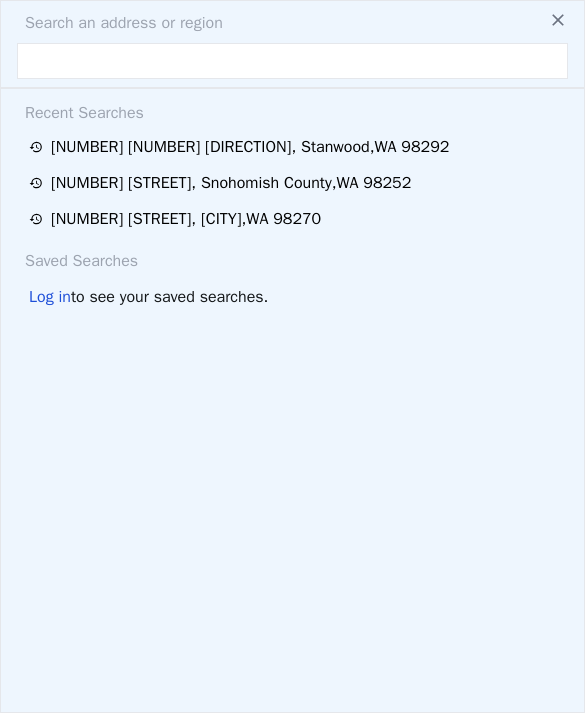 click at bounding box center (292, 61) 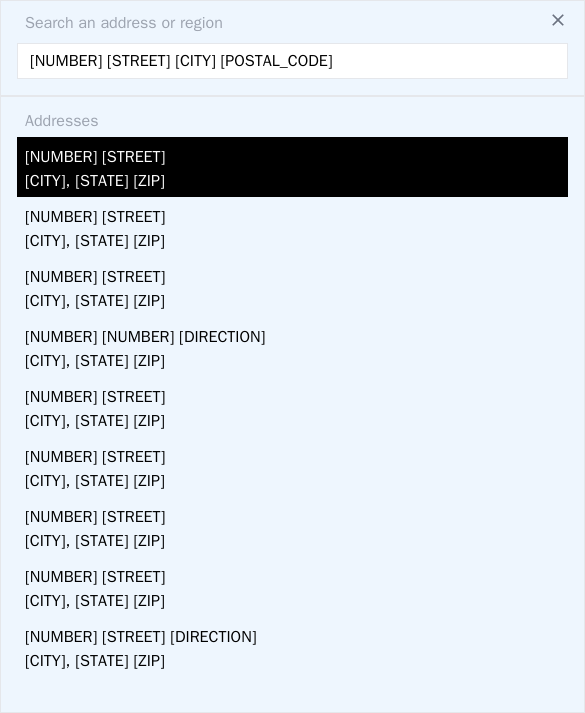 click on "[CITY], [STATE] [ZIP]" at bounding box center [296, 183] 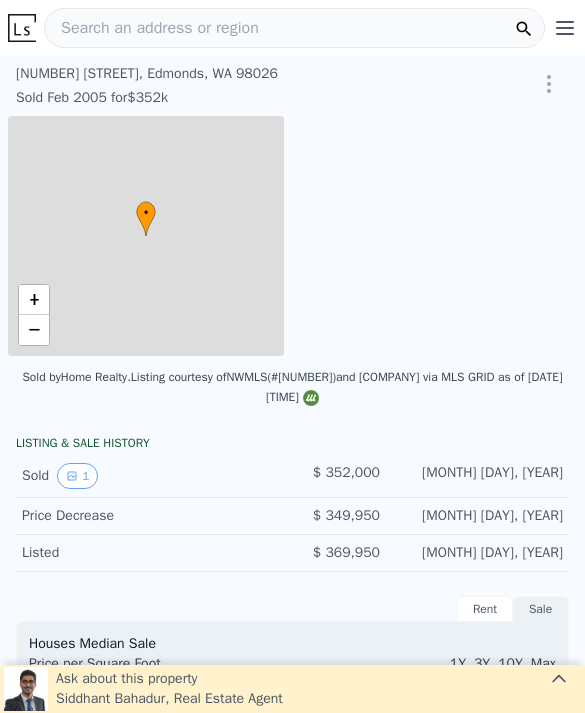 type on "-$ 384,315" 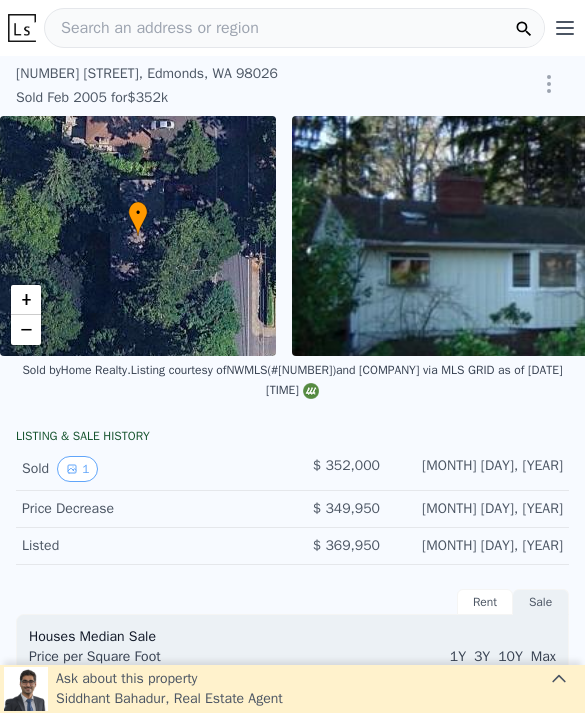 type on "$ 1,239,000" 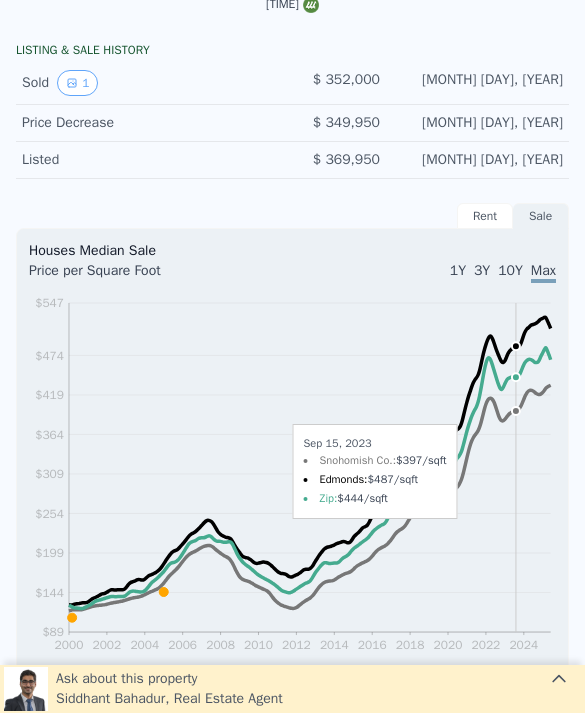 scroll, scrollTop: 0, scrollLeft: 0, axis: both 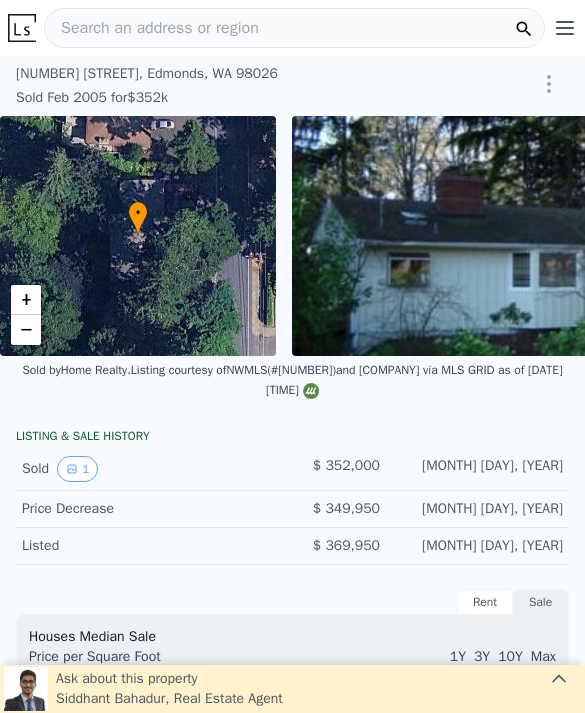 click 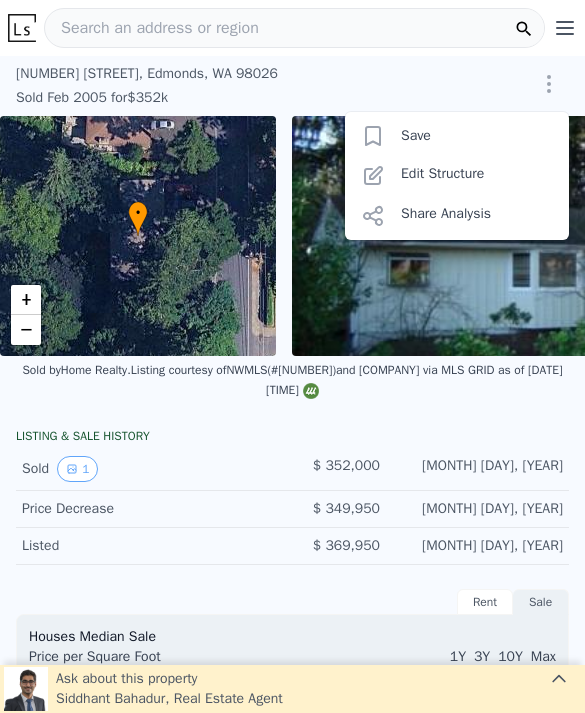 click at bounding box center (549, 84) 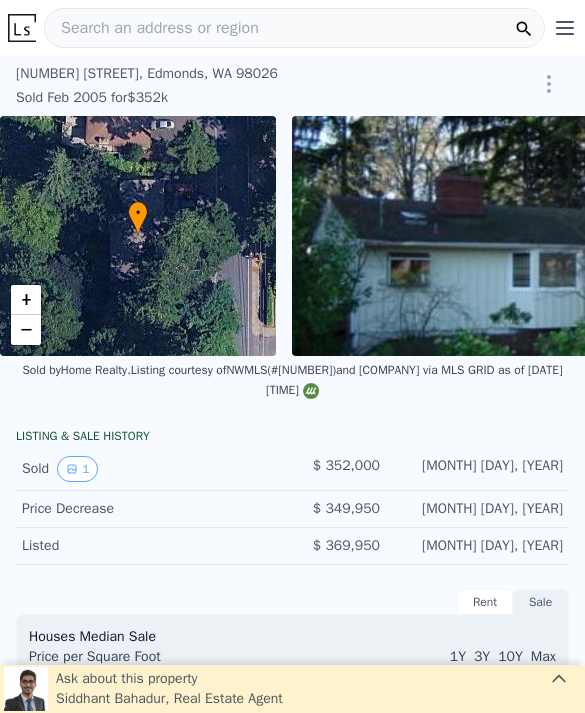 click on "Search an address or region" at bounding box center (152, 28) 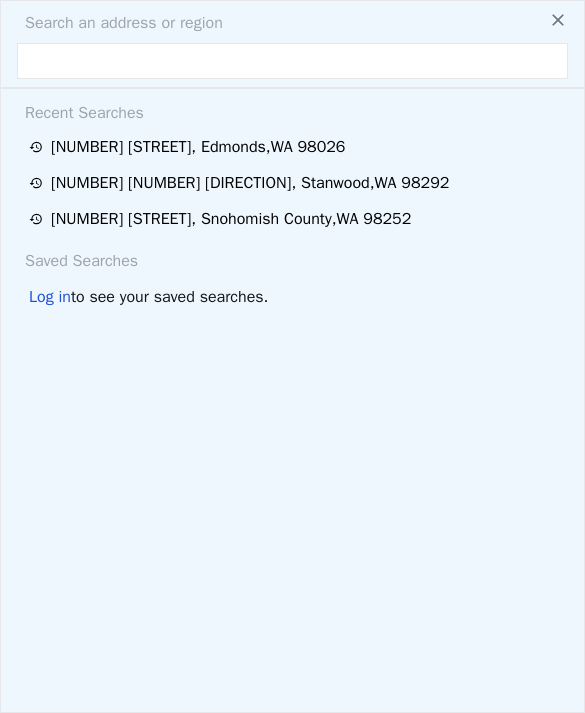 click at bounding box center (292, 61) 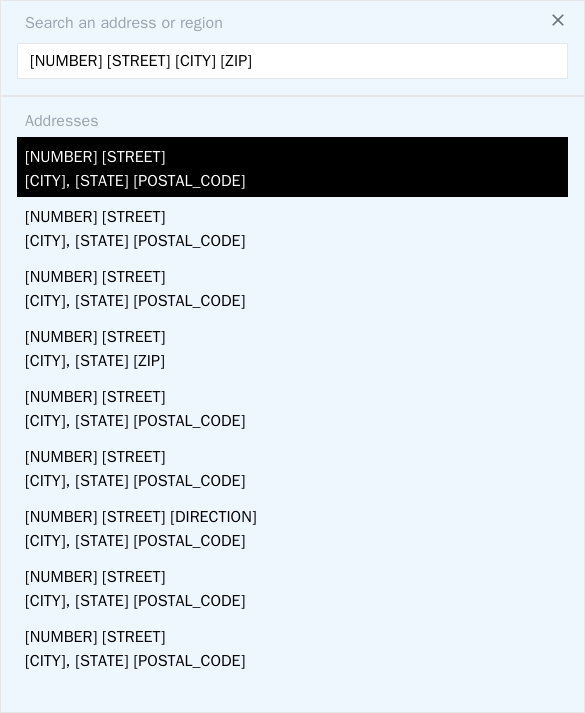 click on "Gold Bar, WA 98251" at bounding box center [296, 183] 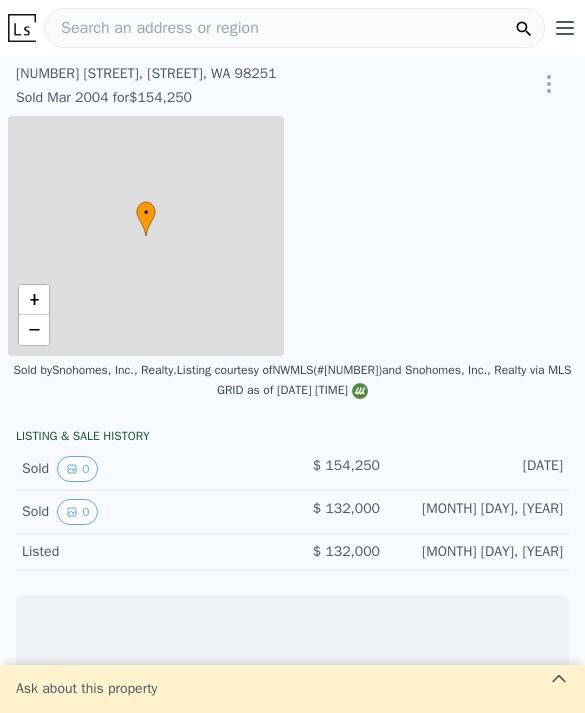 scroll, scrollTop: 0, scrollLeft: 0, axis: both 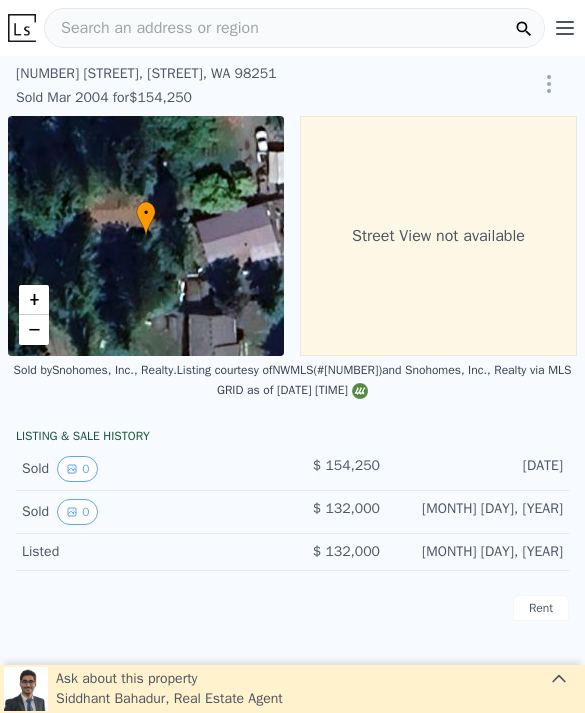 type on "-$ 141,385" 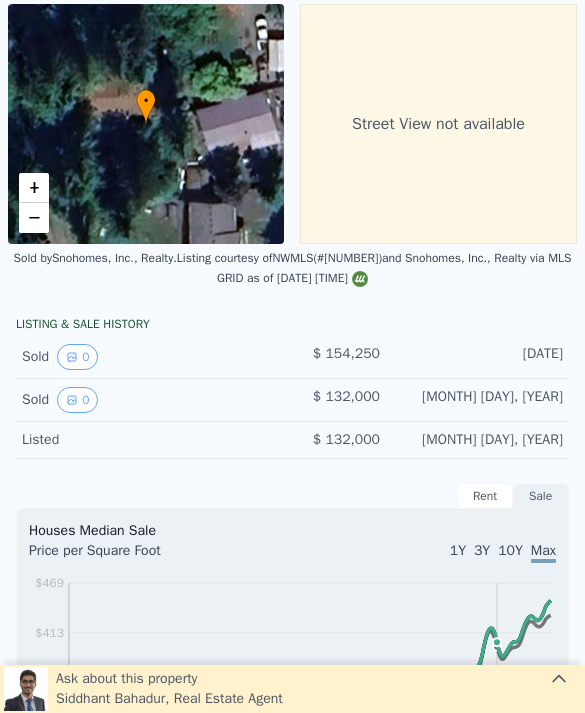scroll, scrollTop: -8, scrollLeft: 0, axis: vertical 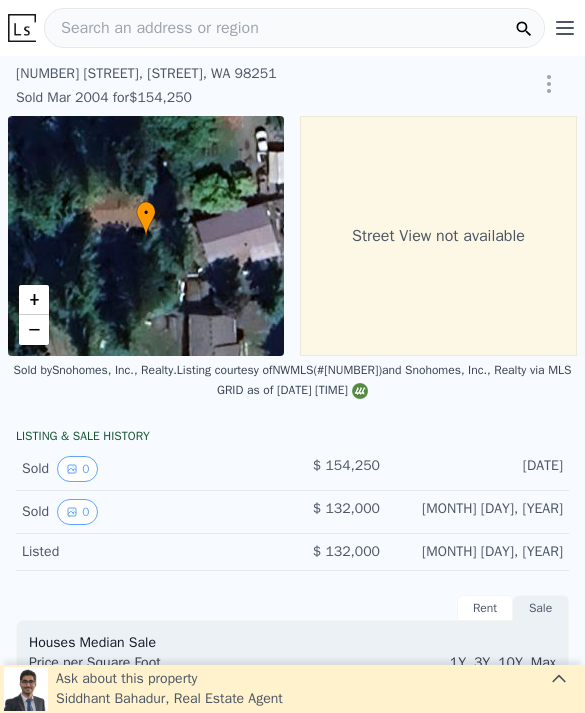 type on "$ 488,000" 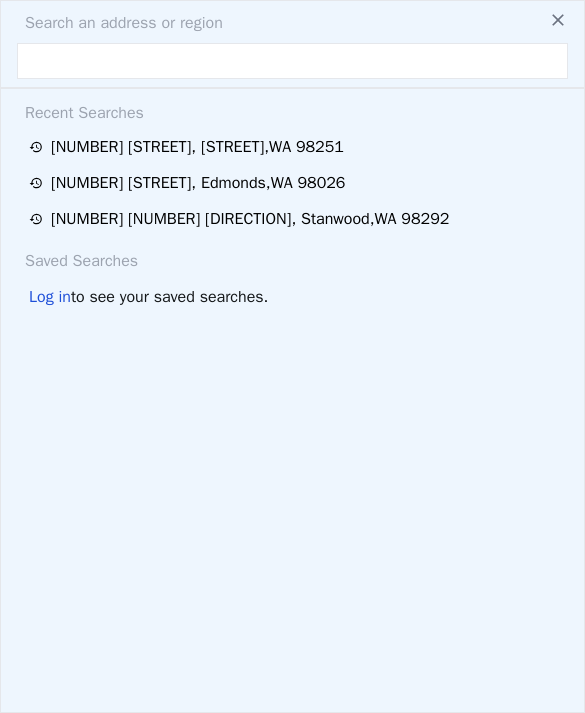 click at bounding box center [292, 61] 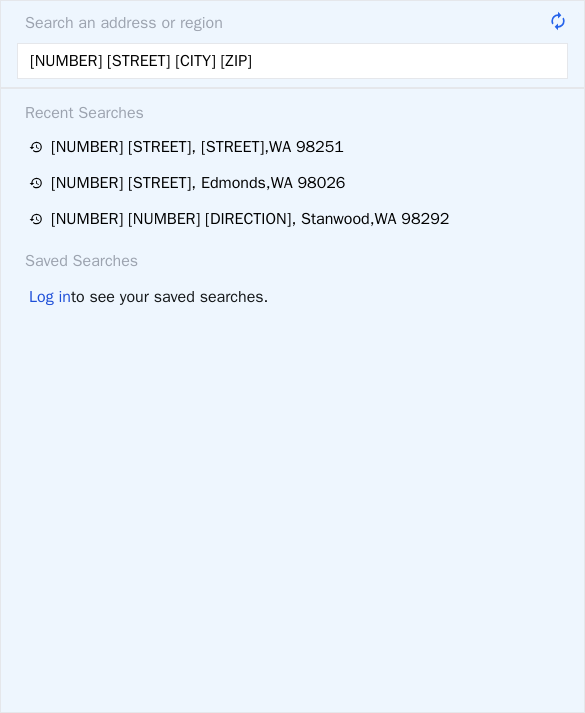 type on "1229 Maple AVE Snohomish 98290" 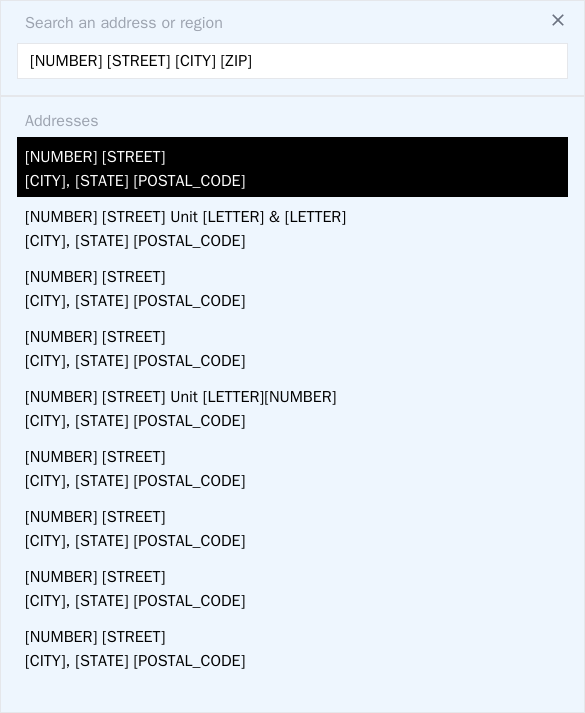 click on "[CITY], [STATE] [ZIP]" at bounding box center (296, 183) 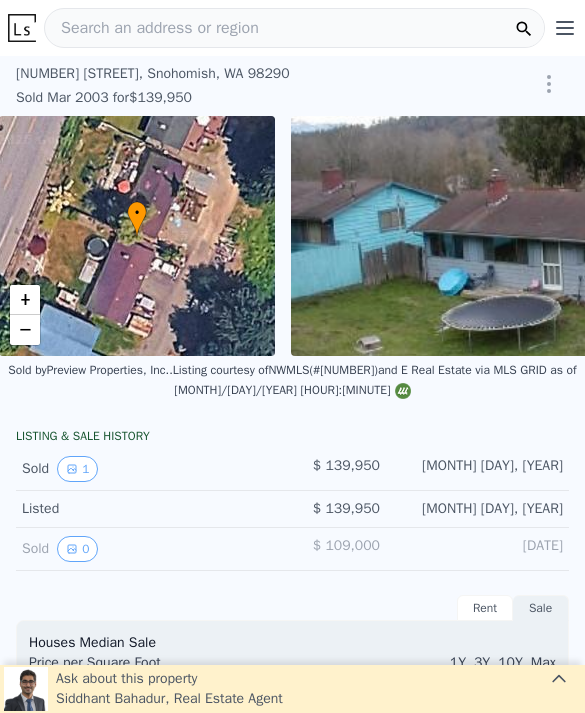 scroll, scrollTop: 0, scrollLeft: 8, axis: horizontal 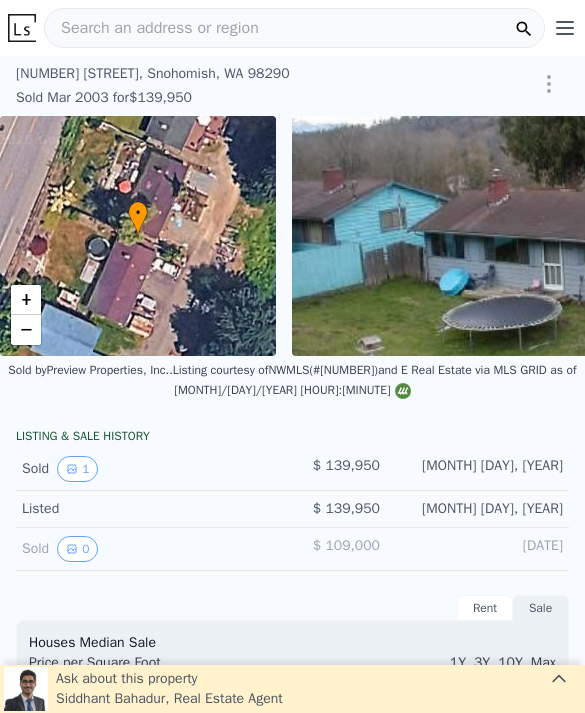 click on "Sold Mar 2003 for  $139,950" at bounding box center [242, 96] 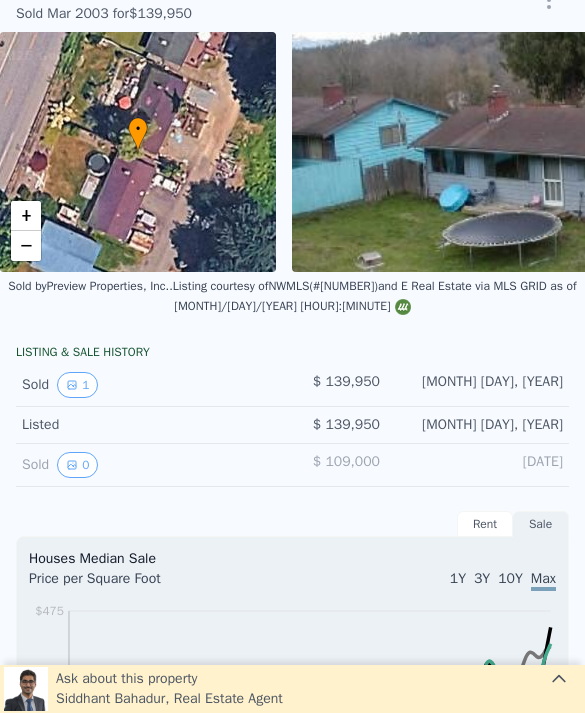 scroll, scrollTop: 74, scrollLeft: 0, axis: vertical 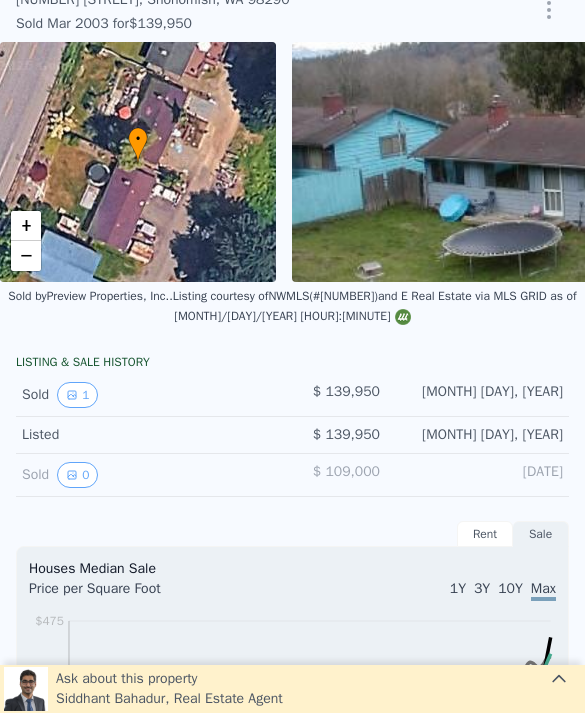 click on "Sold 1" at bounding box center (109, 395) 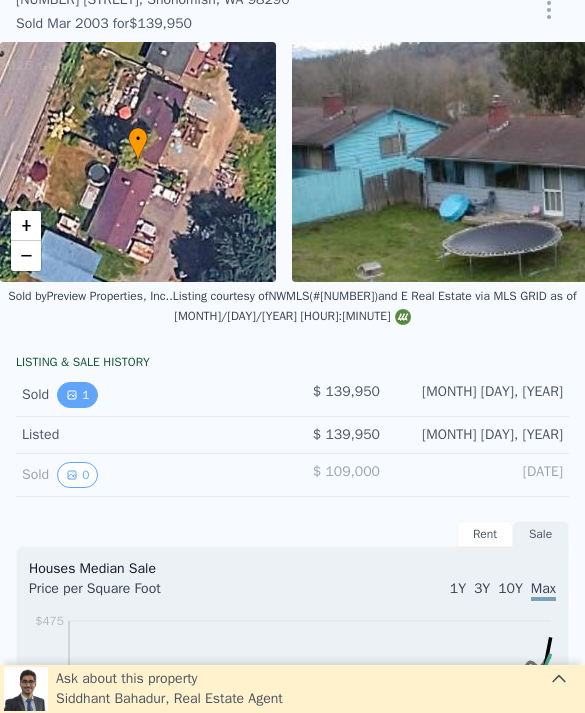 click on "1" at bounding box center [77, 395] 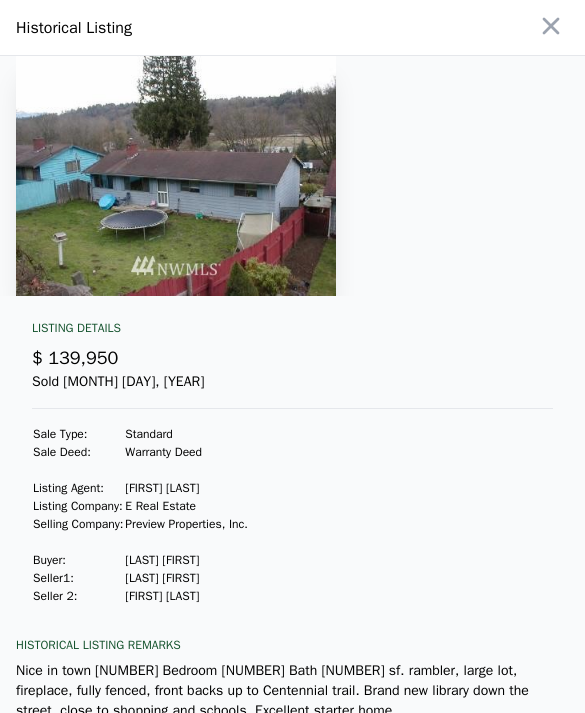 scroll, scrollTop: -1, scrollLeft: 0, axis: vertical 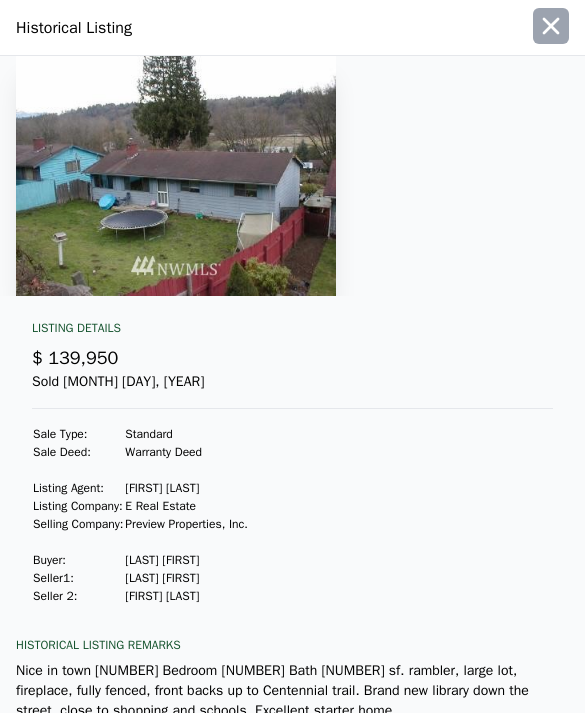 click at bounding box center (551, 26) 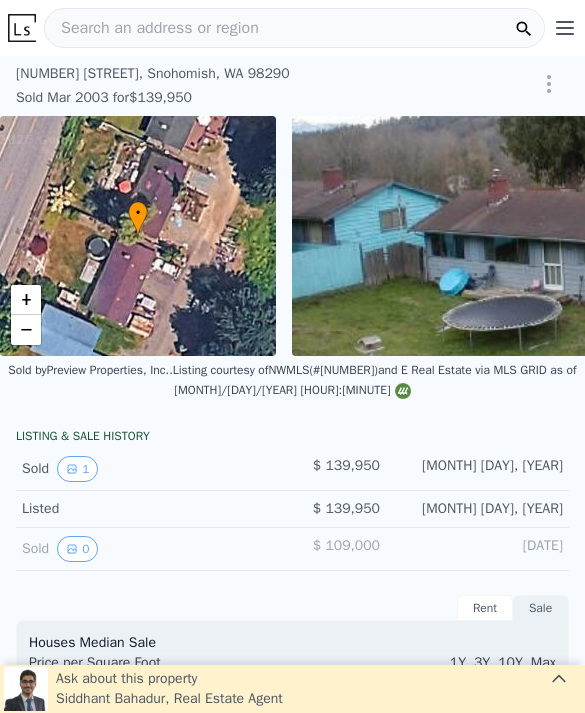 scroll, scrollTop: 0, scrollLeft: 0, axis: both 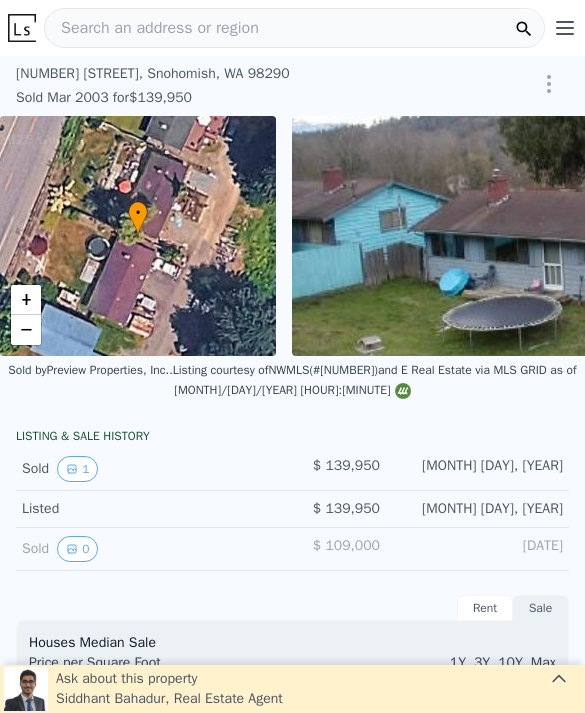 click on "Search an address or region" at bounding box center (152, 28) 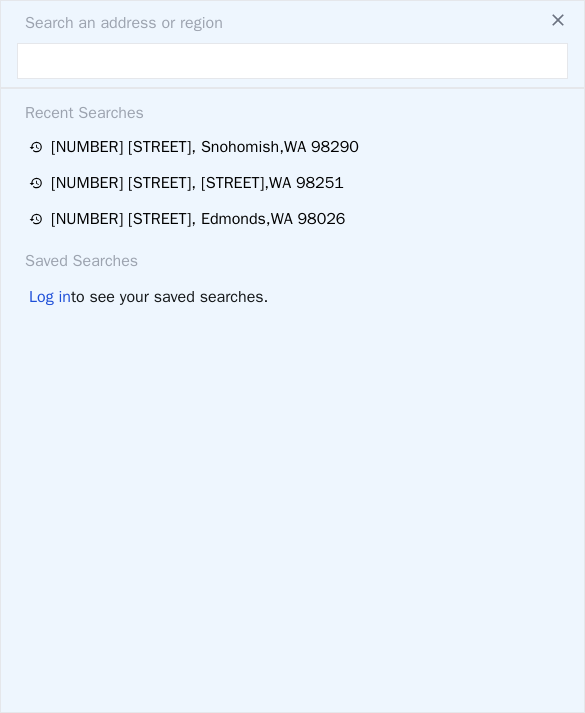 click at bounding box center [292, 61] 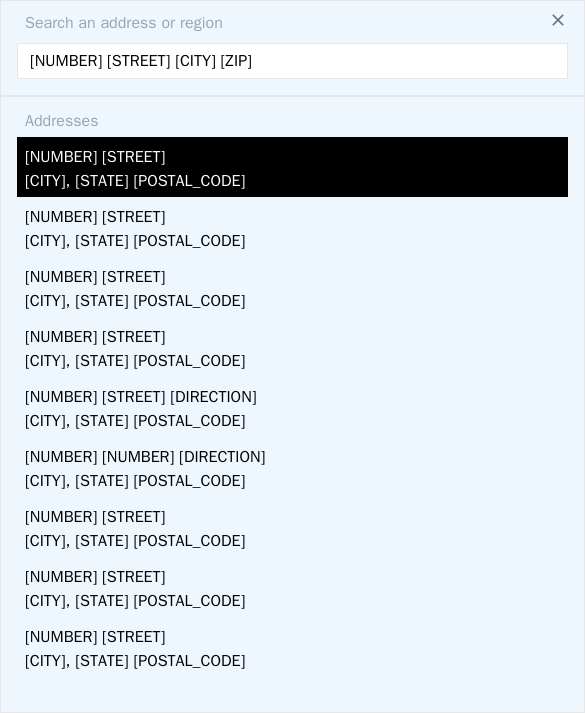 click on "[CITY], [STATE] [ZIP]" at bounding box center [296, 183] 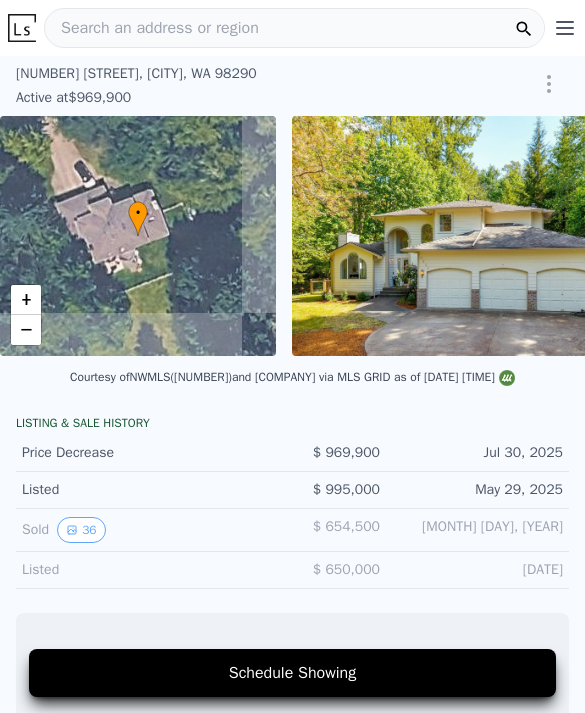 click on "Search an address or region" at bounding box center (294, 28) 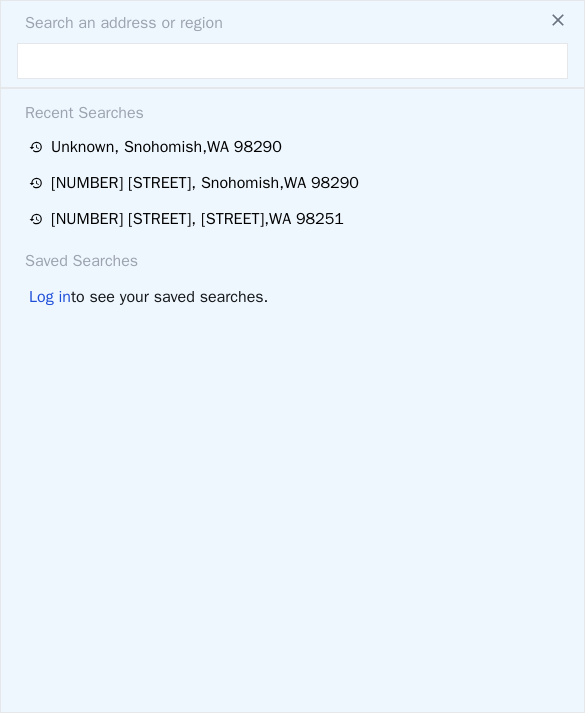 click at bounding box center (292, 61) 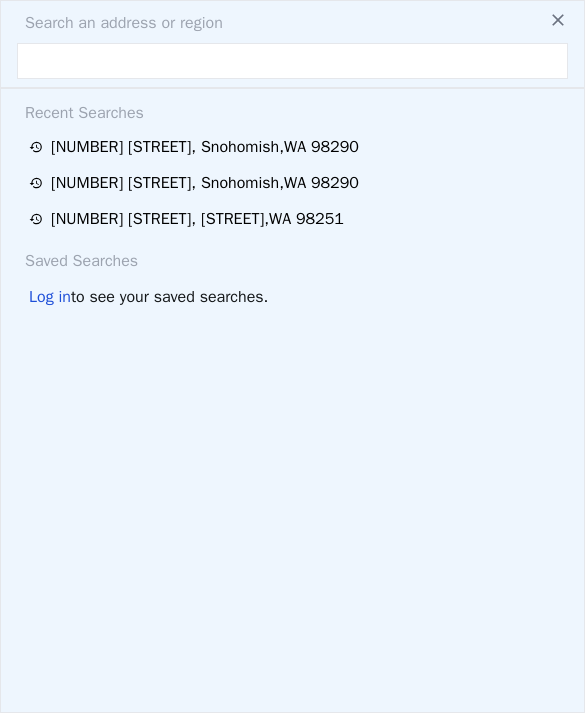 type on "-$ 1,050,119" 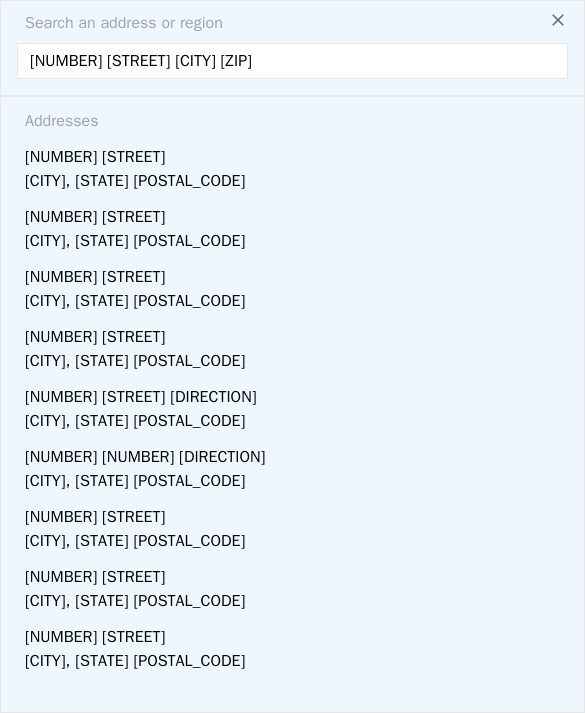 click on "423 Beach DR Snohomish 98290" at bounding box center (292, 61) 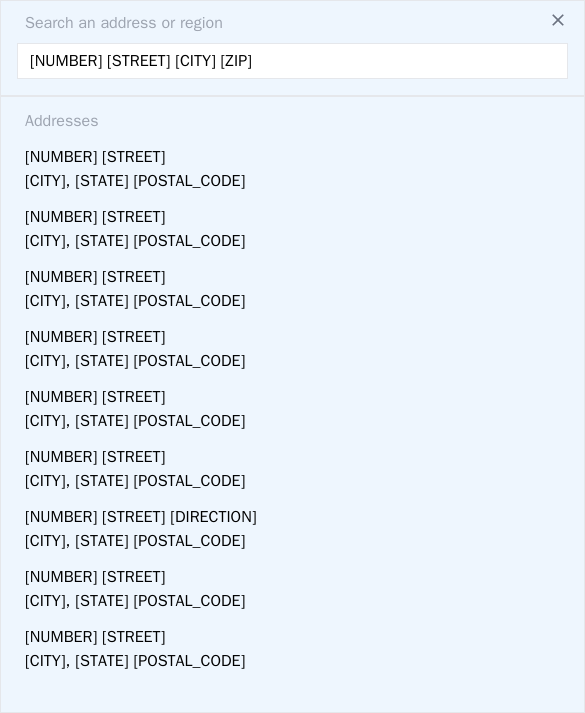 click on "424 Beach DR Snohomish 98290" at bounding box center [292, 61] 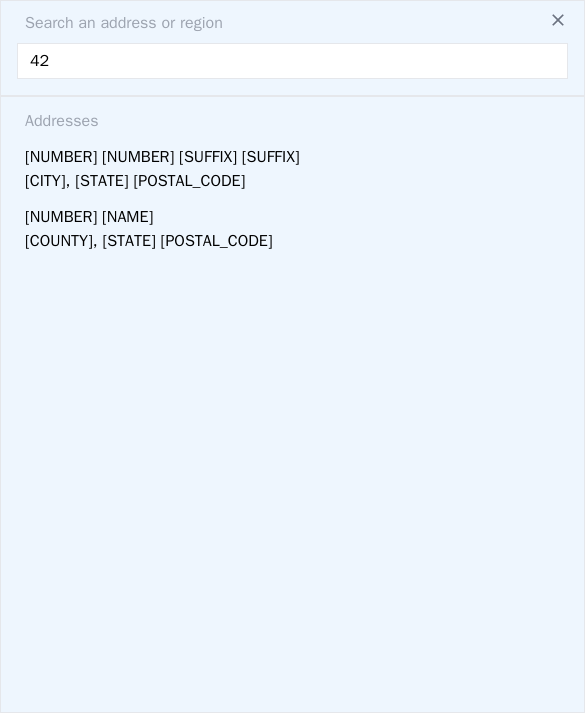 type on "4" 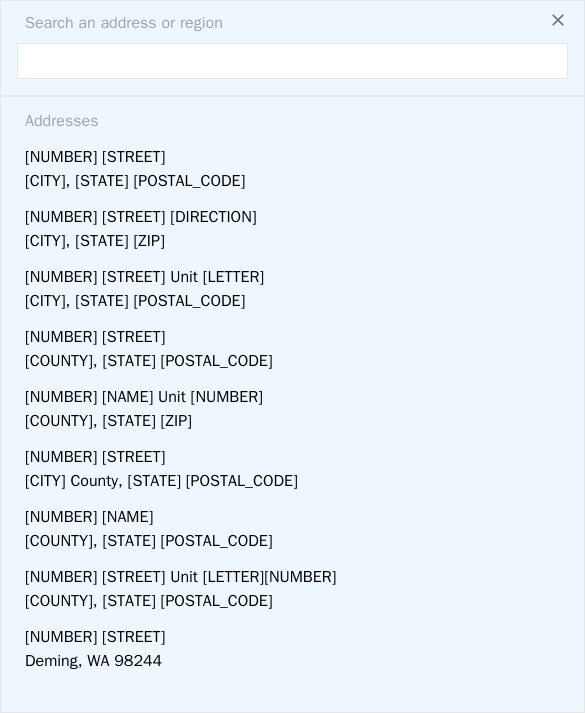 scroll, scrollTop: 32, scrollLeft: 0, axis: vertical 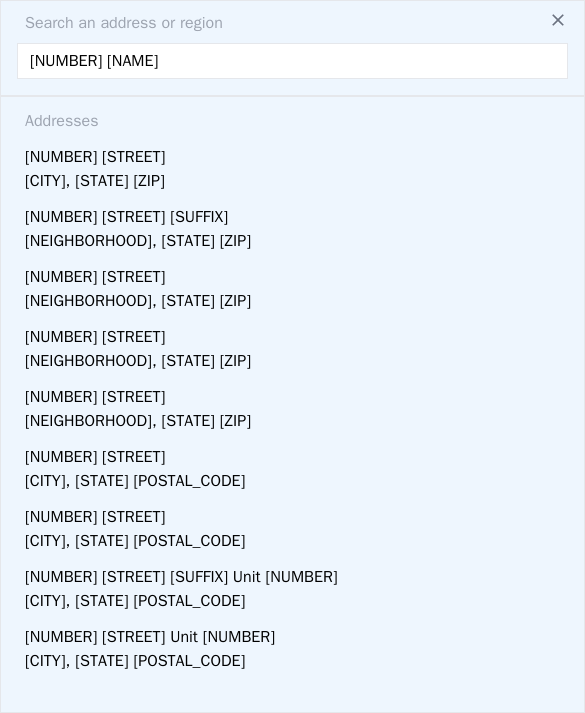 type on "10130 Dakota Wa" 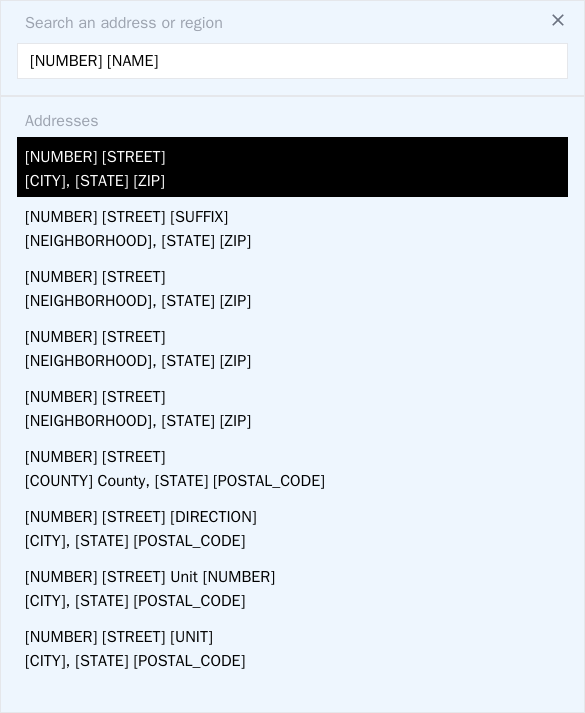 click on "[CITY], [STATE] [ZIP]" at bounding box center [296, 183] 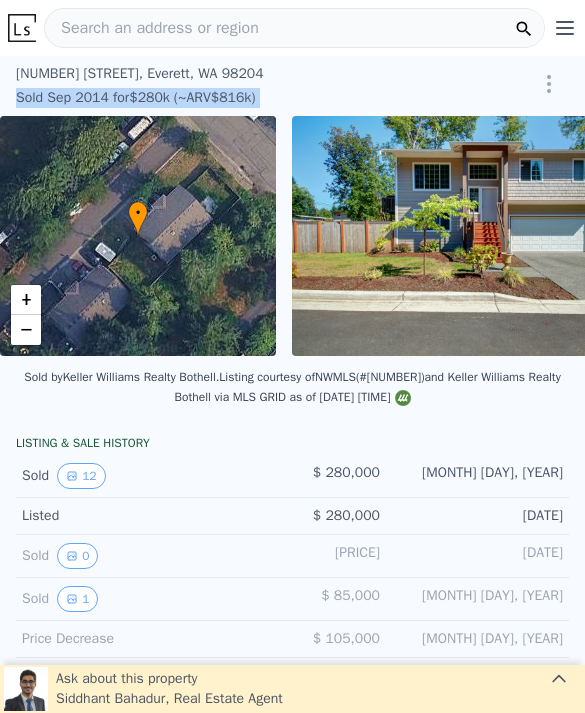 scroll, scrollTop: 0, scrollLeft: 0, axis: both 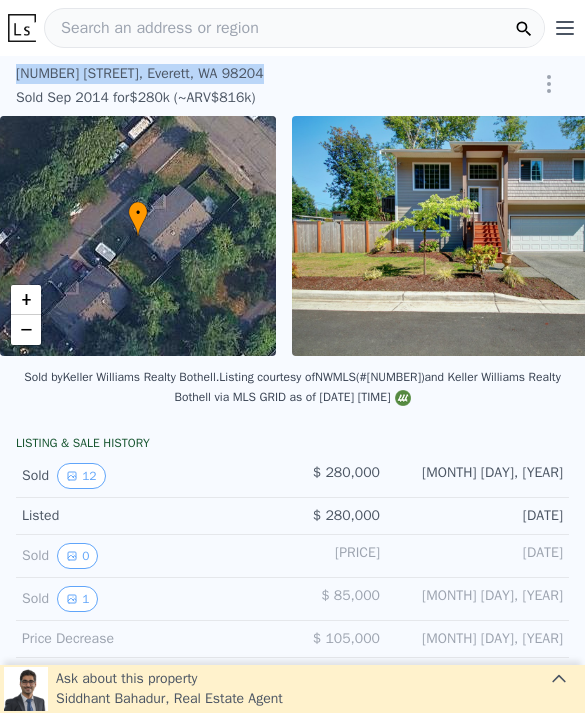 copy on "10130 Dakota Way ,   Everett ,   WA   98204" 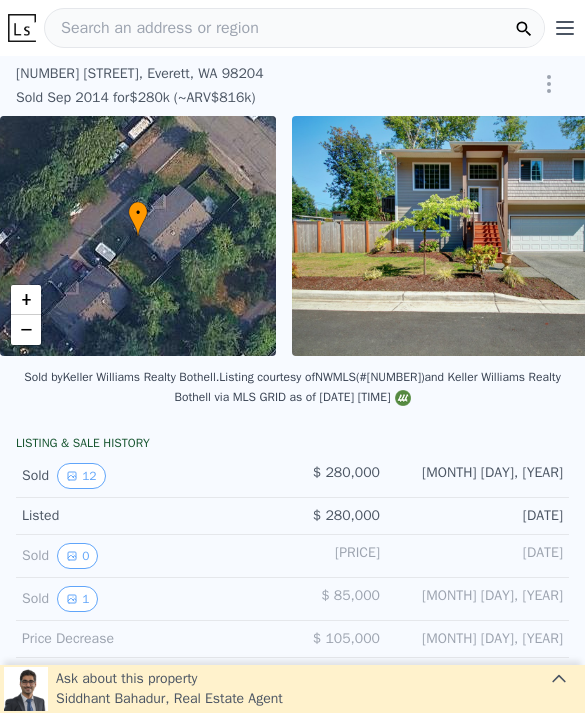 click on "Search an address or region" at bounding box center [294, 28] 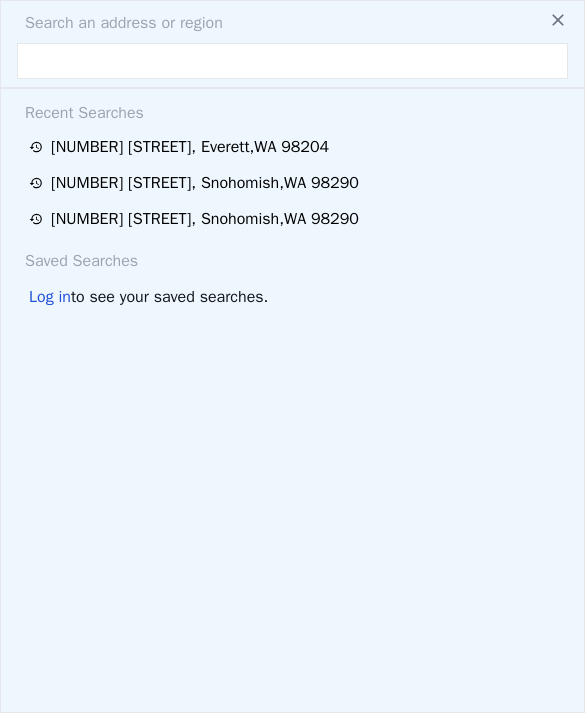 type on "E" 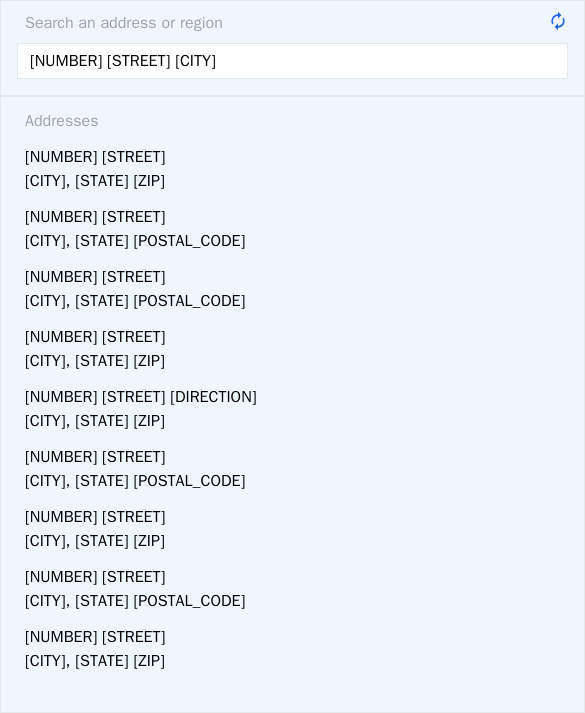 type on "2031 Maple ST Everett" 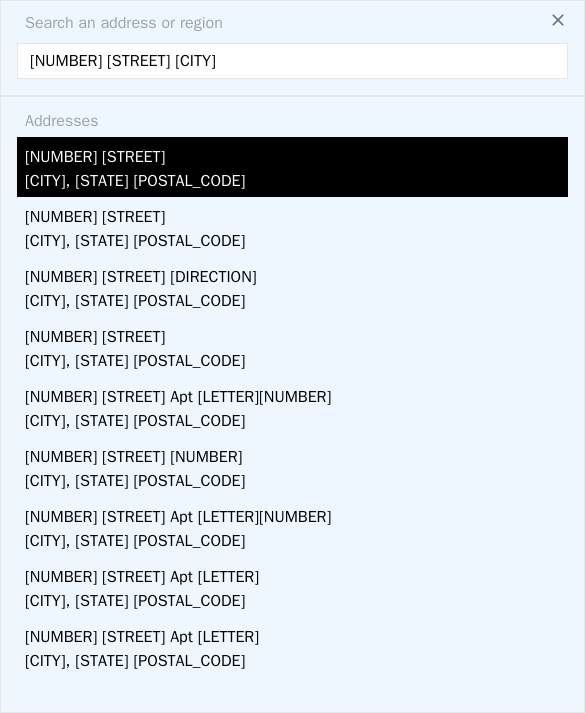 click on "Everett, WA 98201" at bounding box center [296, 183] 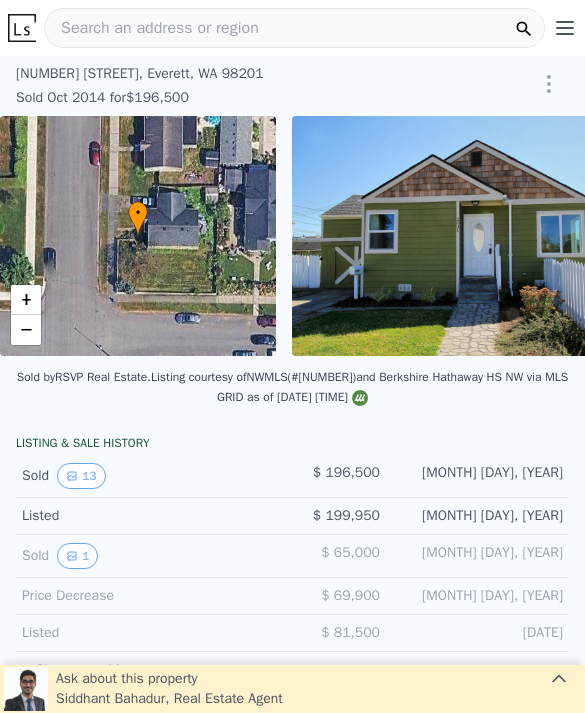 type on "-$ 211,362" 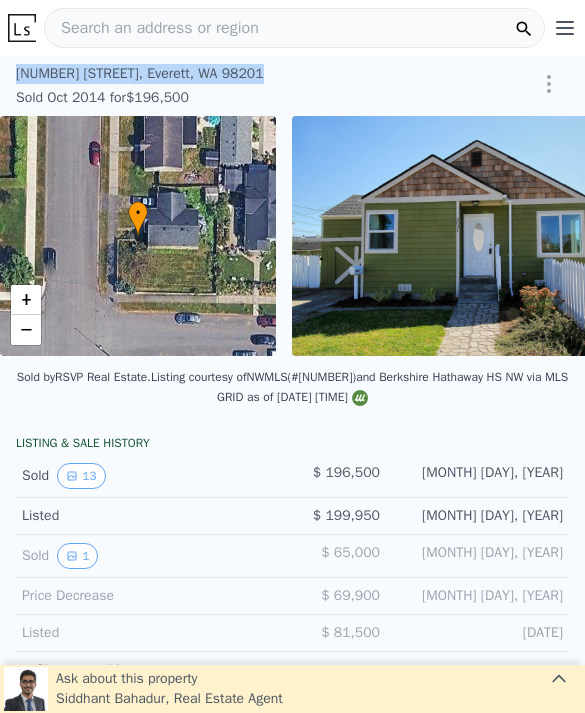 copy on "2031 Maple St ,   Everett ,   WA   98201" 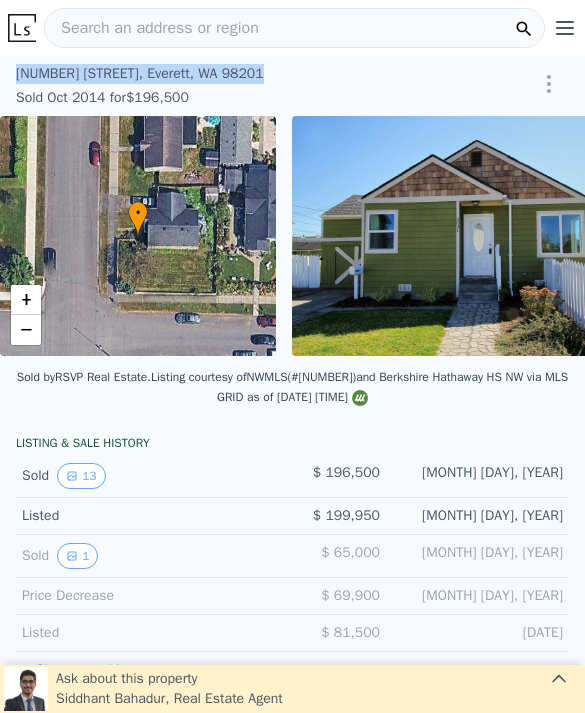 type on "$ 470,000" 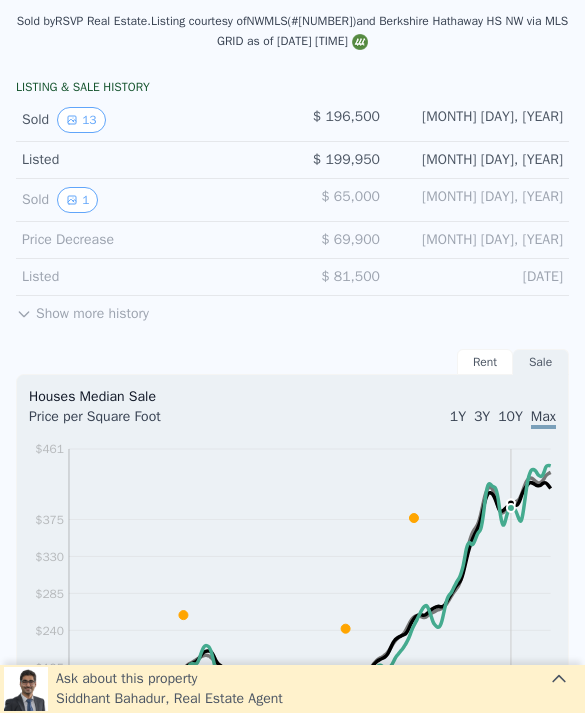 scroll, scrollTop: 336, scrollLeft: 0, axis: vertical 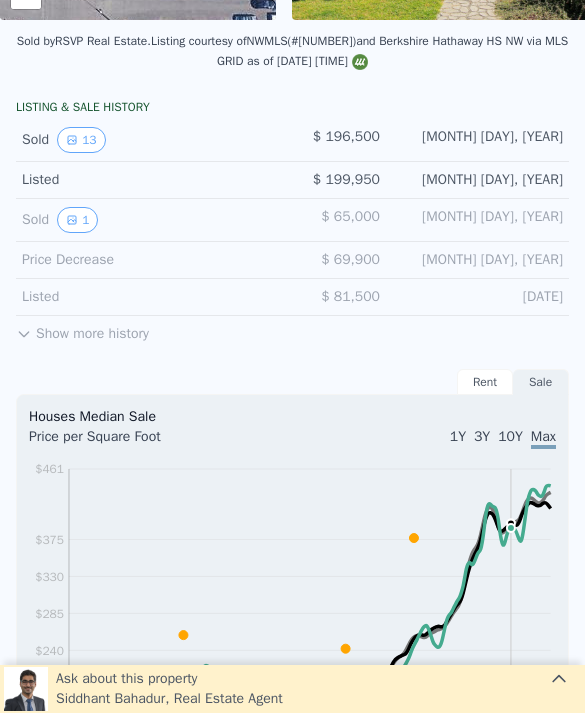 click on "Sale" at bounding box center (541, 382) 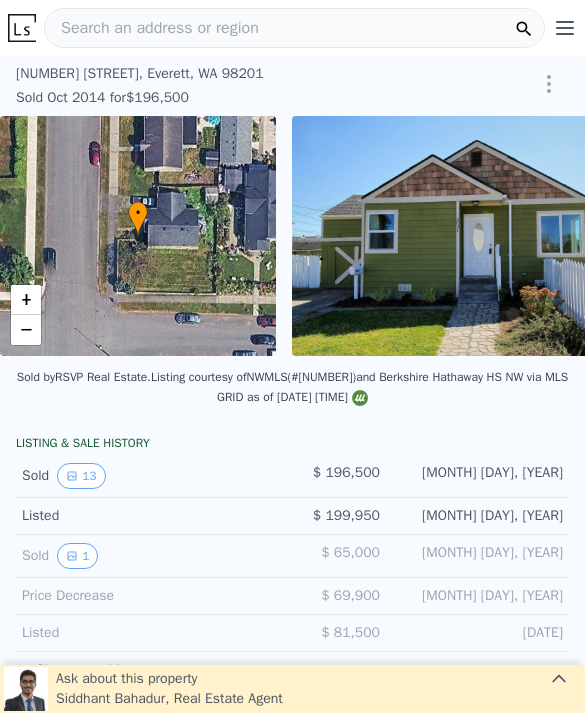 scroll, scrollTop: 0, scrollLeft: 0, axis: both 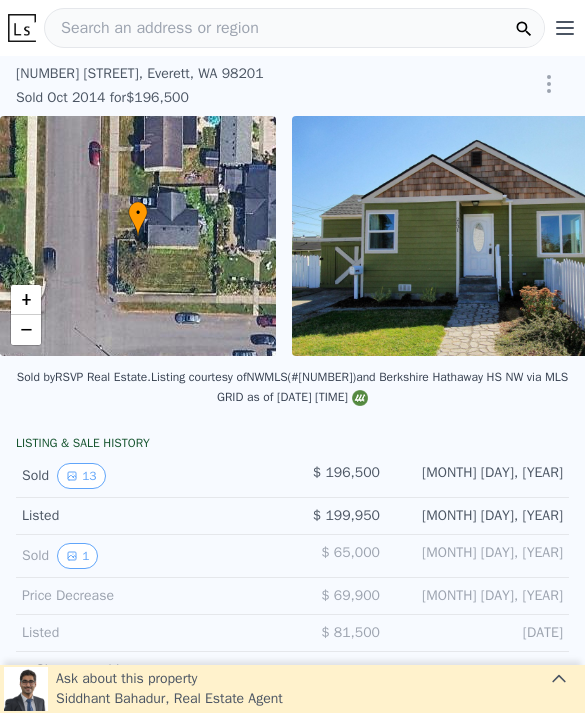 click on "Search an address or region" at bounding box center (294, 28) 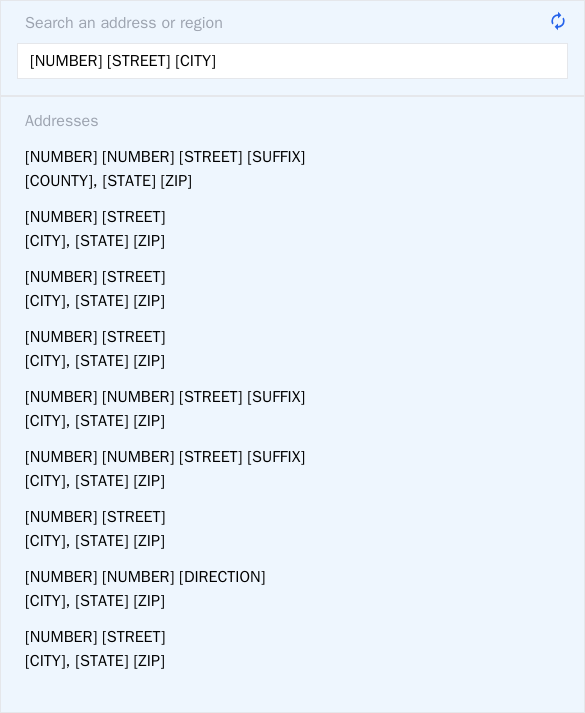 type on "21402 119th st ne granite falls" 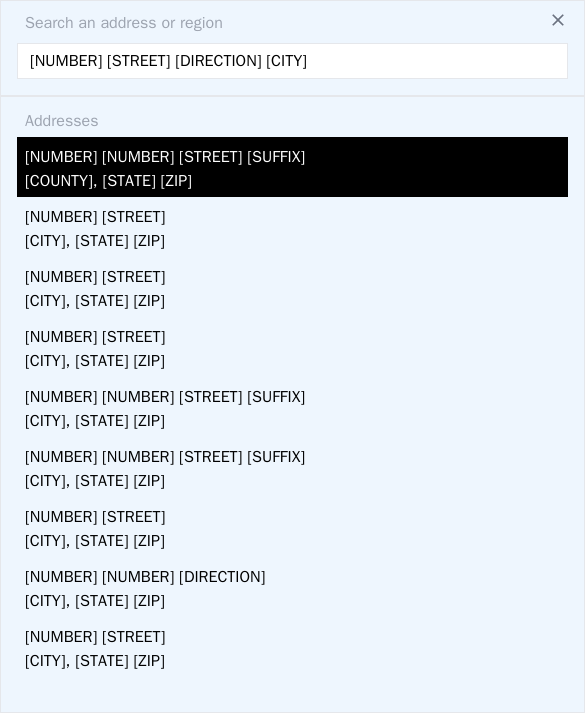 click on "Snohomish County, WA 98252" at bounding box center (296, 183) 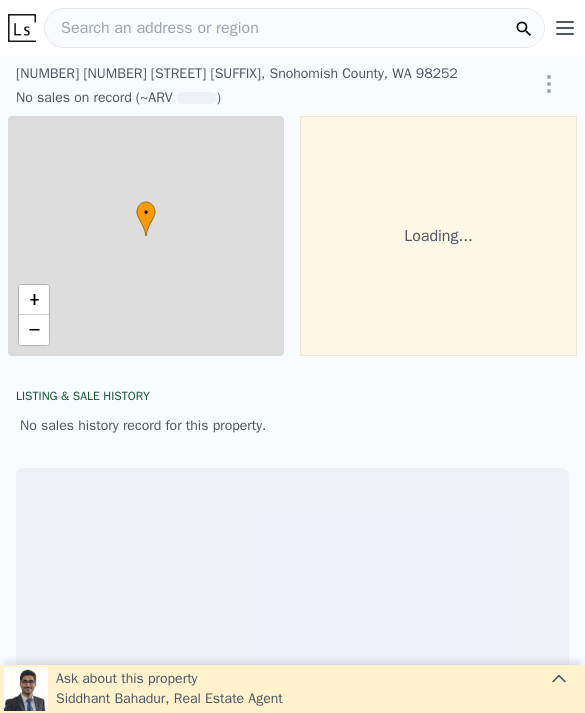 scroll, scrollTop: 0, scrollLeft: 0, axis: both 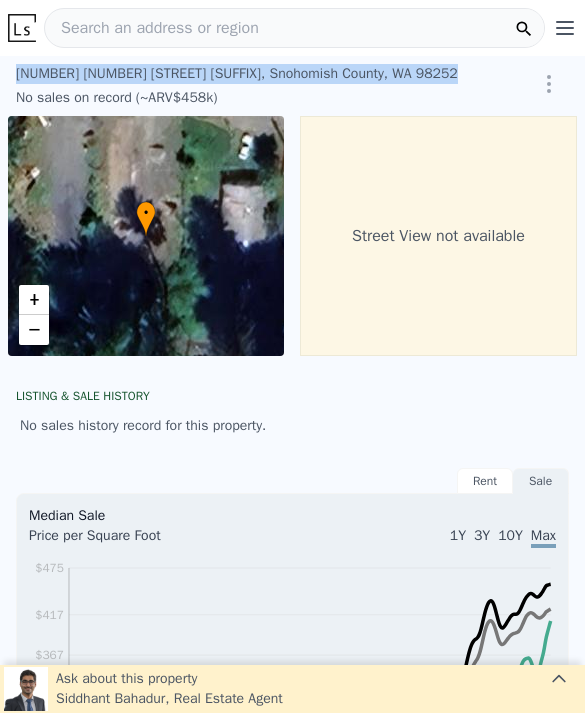 copy on "21402 119th St NE ,   Snohomish County ,   WA   98252" 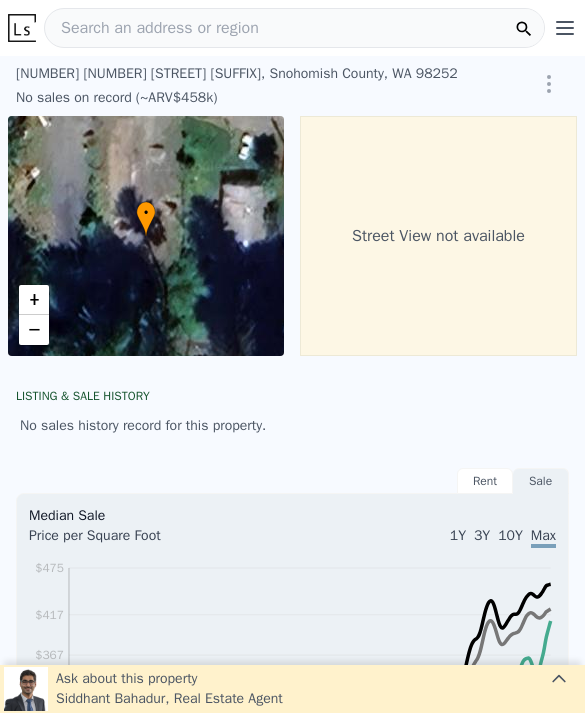 click on "Search an address or region" at bounding box center [152, 28] 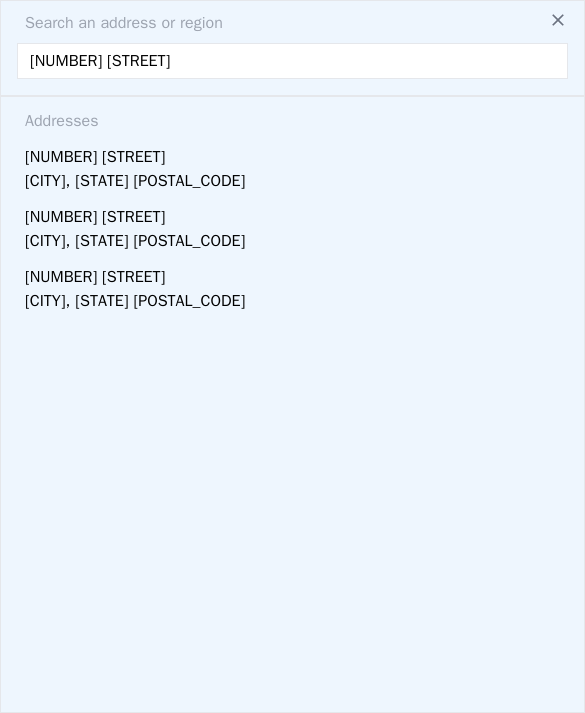 type on "16427 62nd pl" 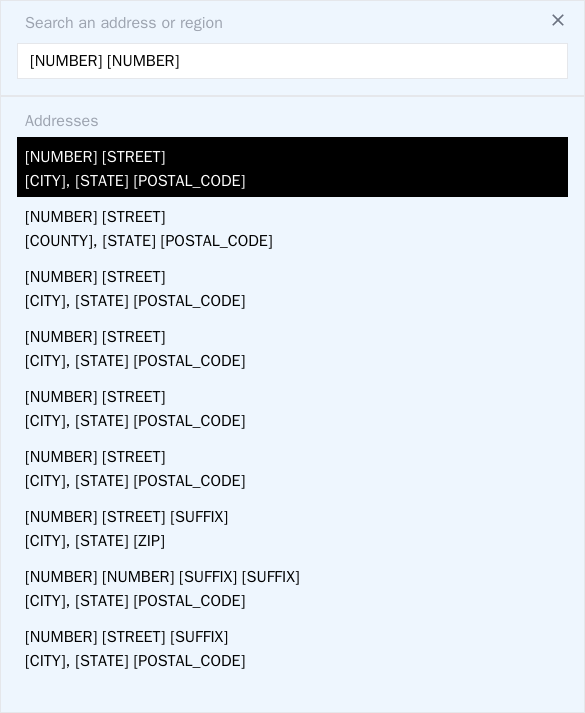 click on "[CITY], [STATE] [POSTAL_CODE]" at bounding box center [296, 183] 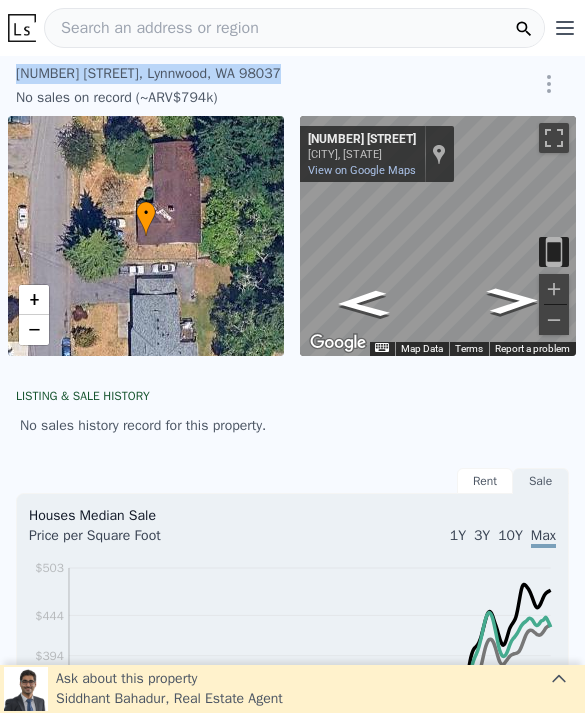 copy on "16427 62nd Pl W ,   Lynnwood ,   WA   98037" 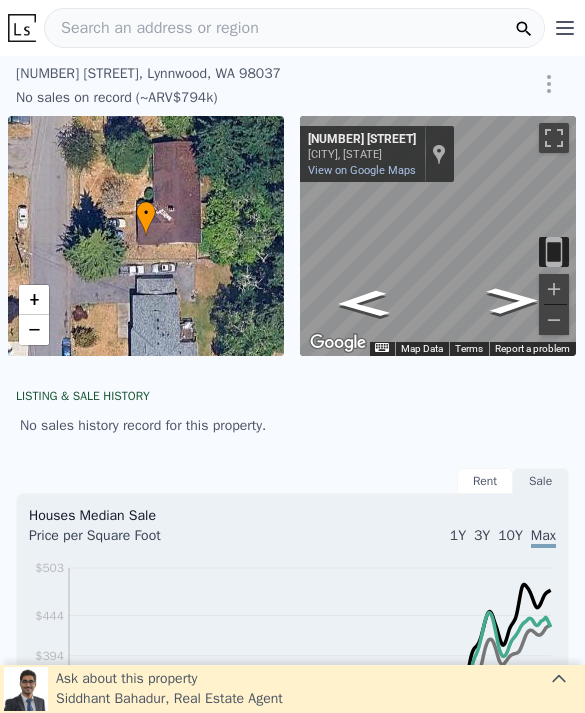 click on "Search an address or region" at bounding box center (152, 28) 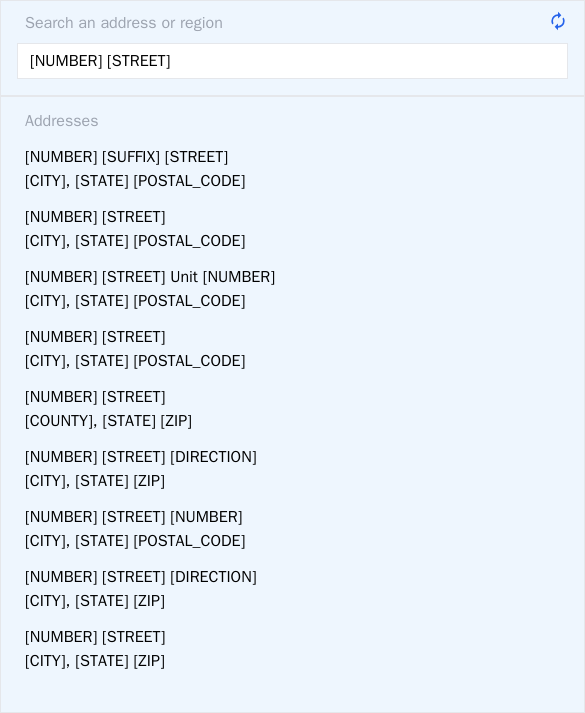 type on "17911 33rd ave ne" 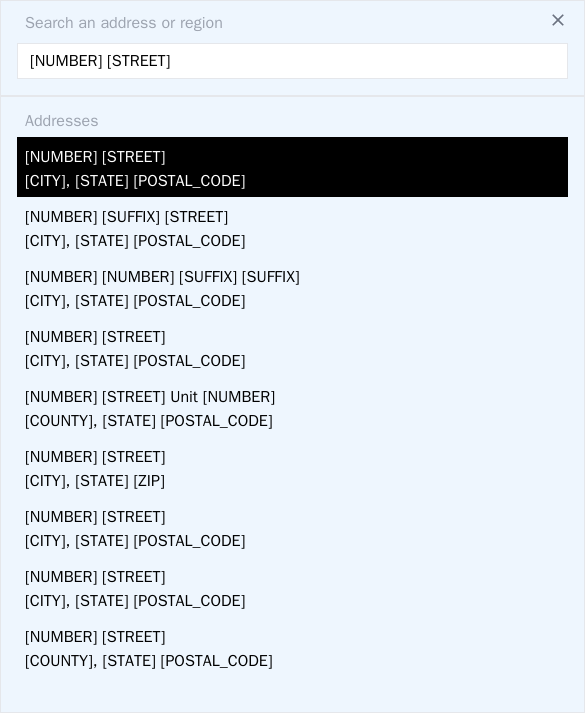 click on "[CITY], [STATE] [ZIP]" at bounding box center (296, 183) 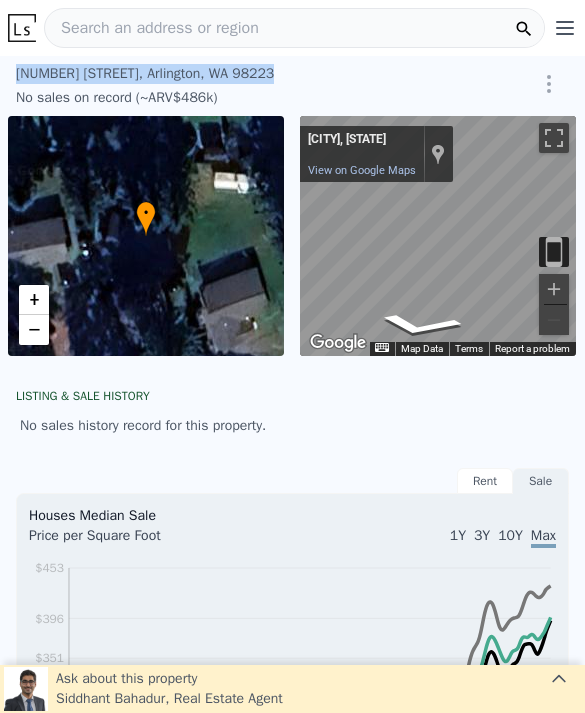 copy on "17911 33rd Ave NE ,   Arlington ,   WA   98223" 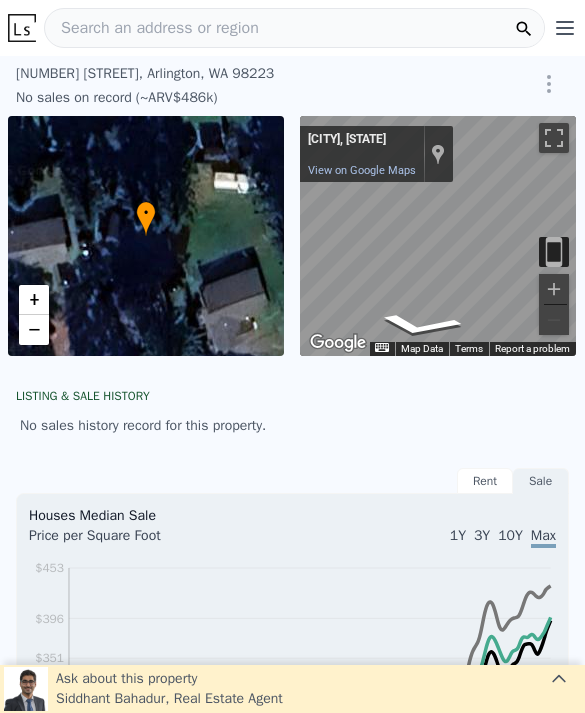 click on "Search an address or region" at bounding box center [152, 28] 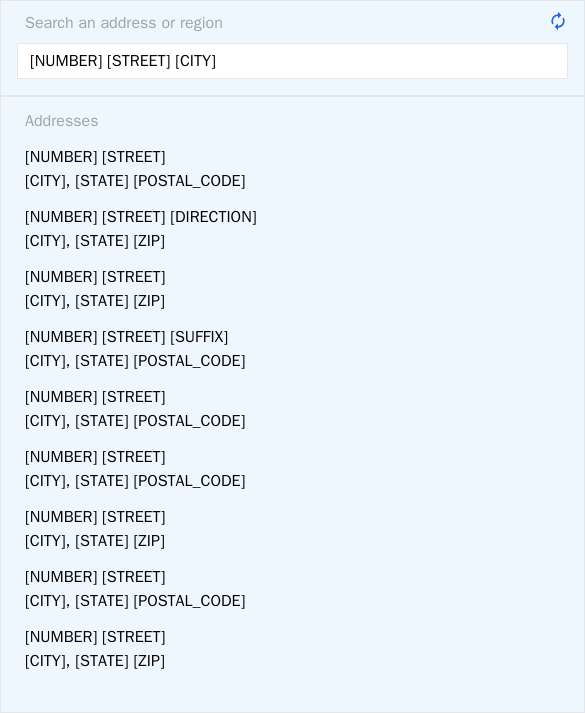 type on "14906 64th st ne lake stevens" 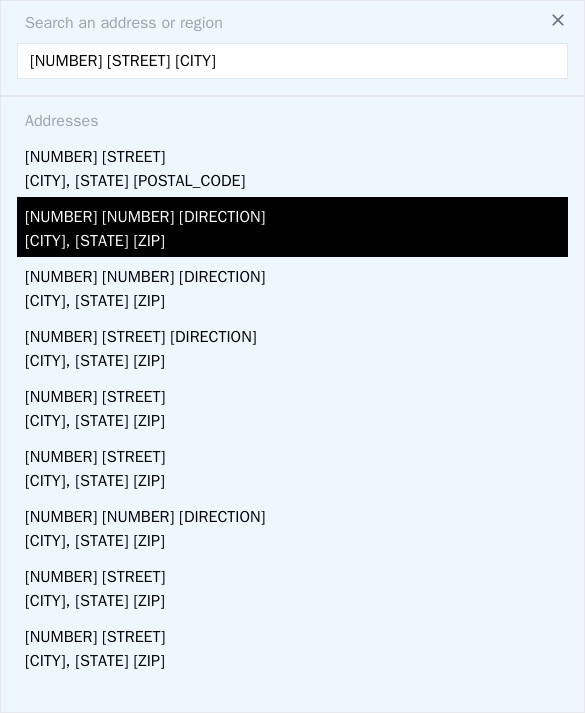 click on "[CITY], [STATE] [ZIP]" at bounding box center (296, 243) 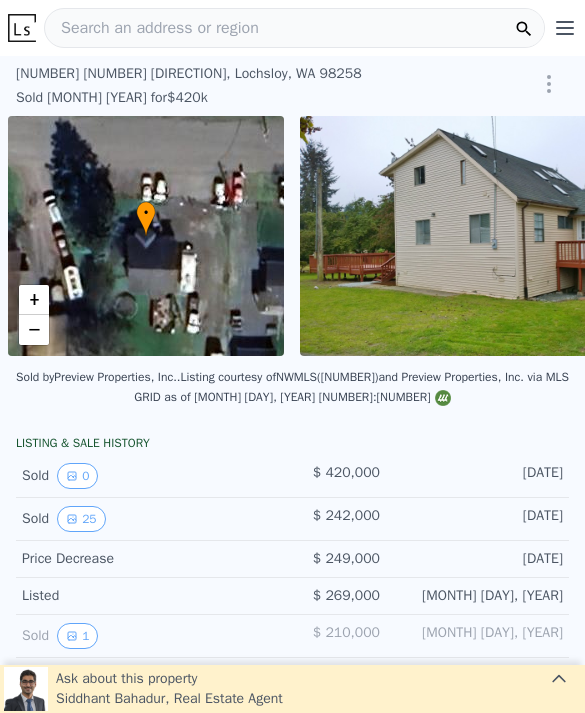 scroll, scrollTop: 0, scrollLeft: 8, axis: horizontal 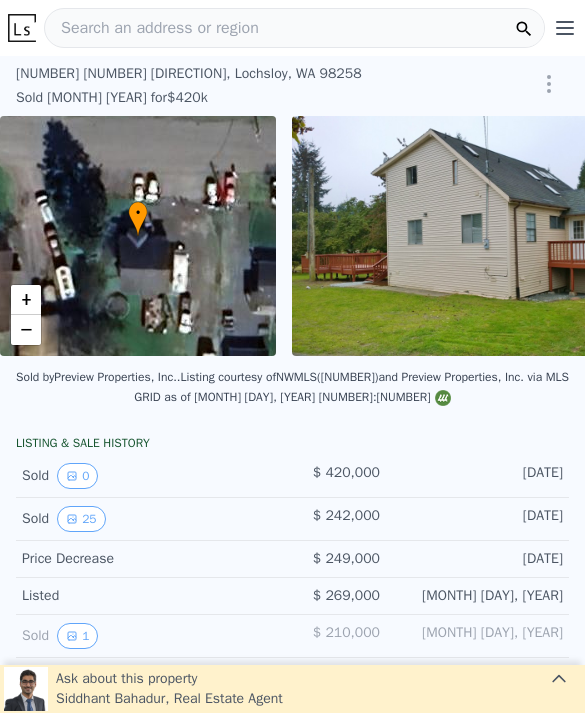 click on "Search an address or region" at bounding box center (294, 28) 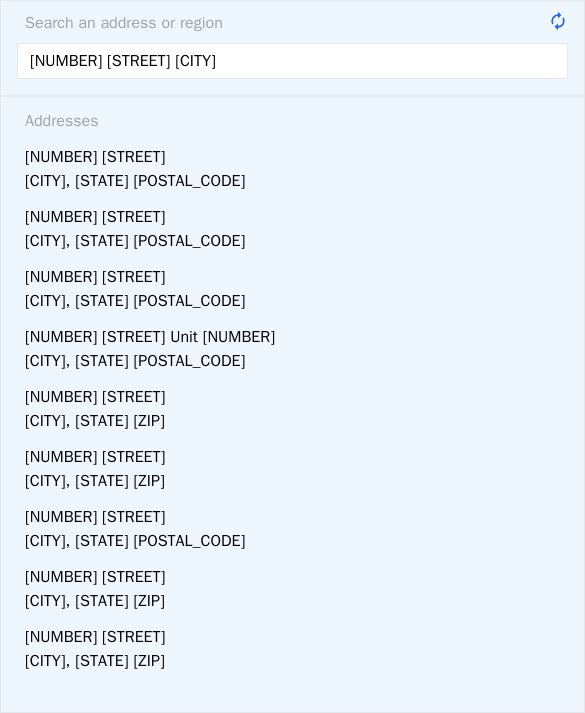 type on "11002 23rd dr se everett" 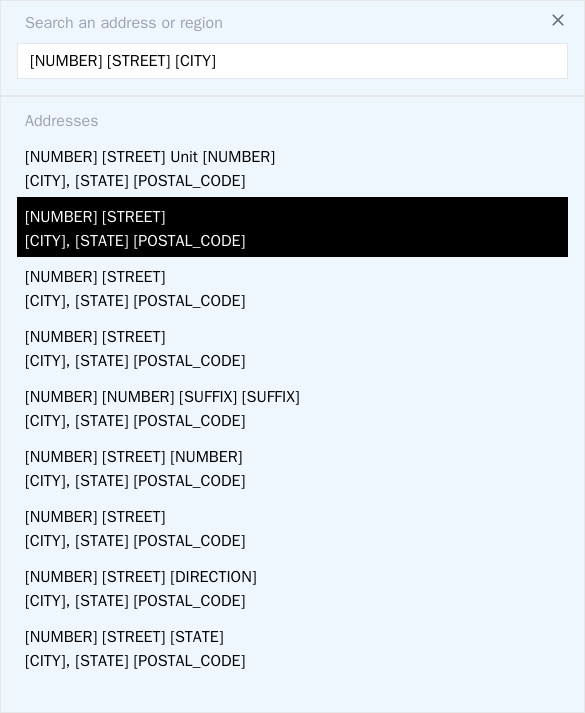 click on "Eastmont, WA 98208" at bounding box center (296, 243) 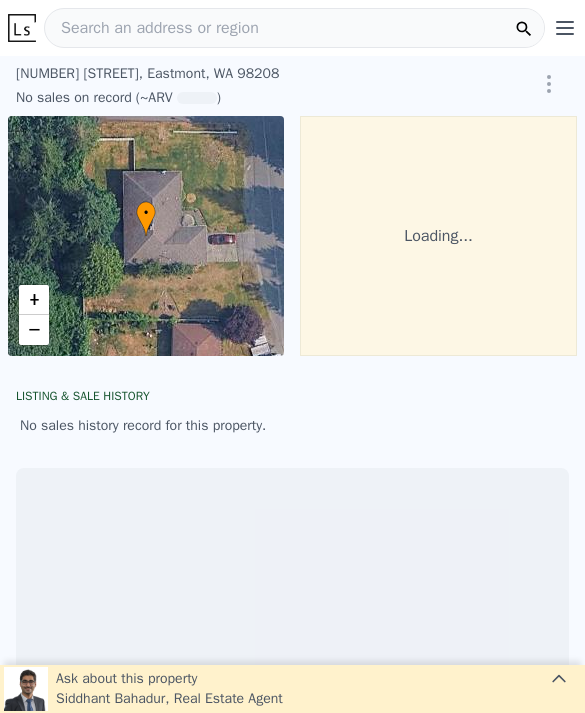 scroll, scrollTop: 0, scrollLeft: 0, axis: both 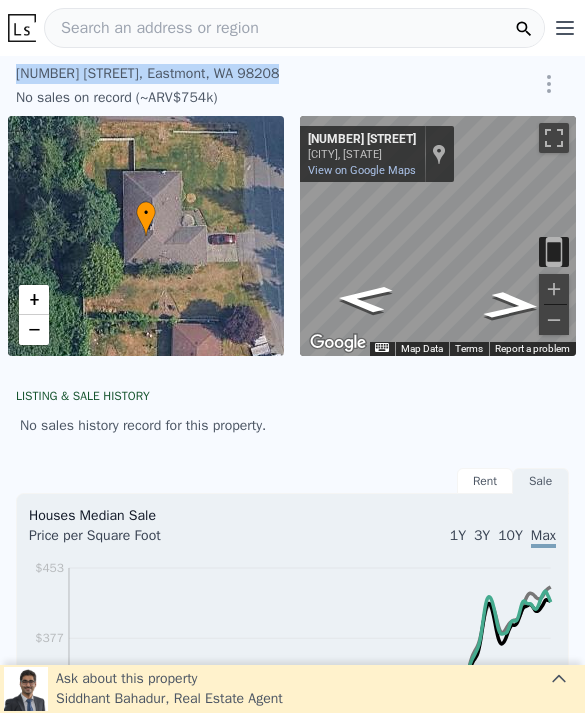 copy on "11002 23rd Dr SE ,   Eastmont ,   WA   98208" 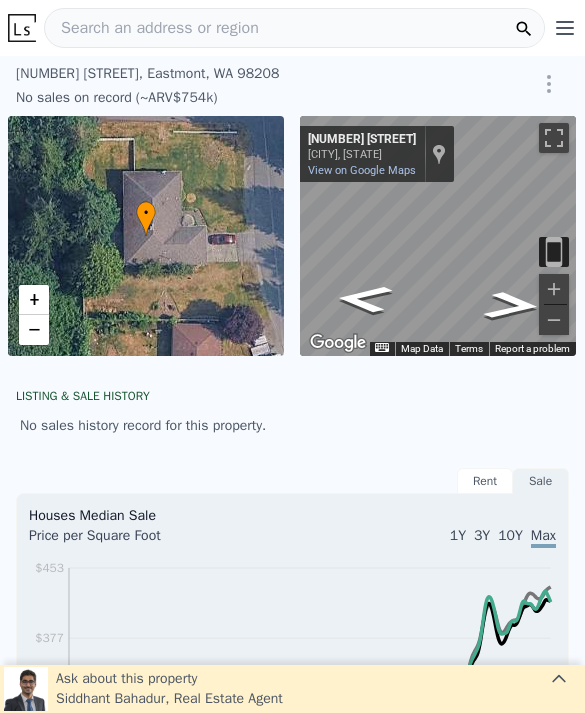 click on "Search an address or region" at bounding box center [294, 28] 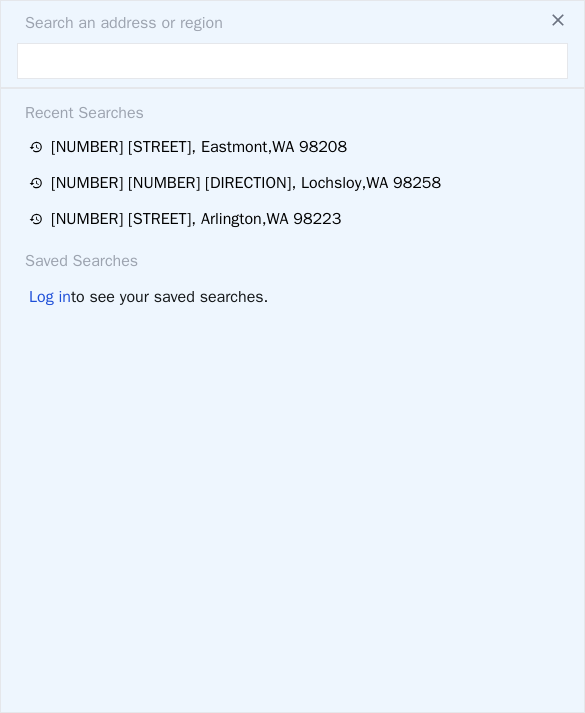 click on "Search an address or region" at bounding box center (292, 23) 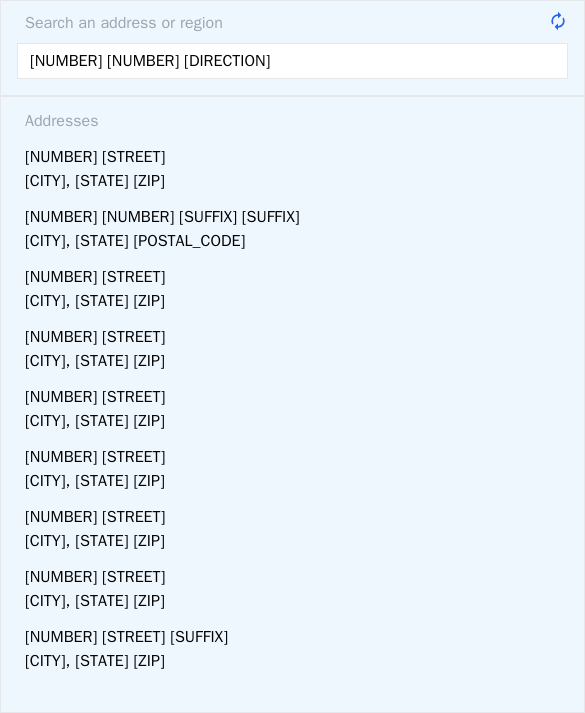 type on "4423 127th pl ne" 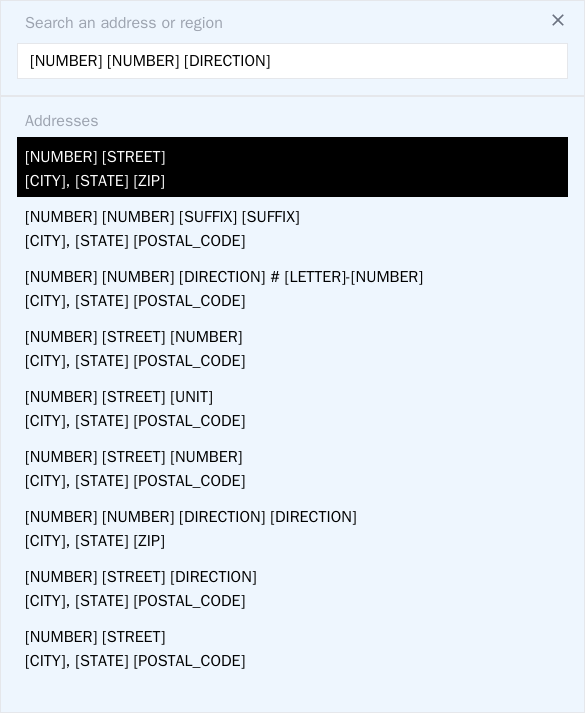 click on "[CITY], [STATE] [ZIP]" at bounding box center (296, 183) 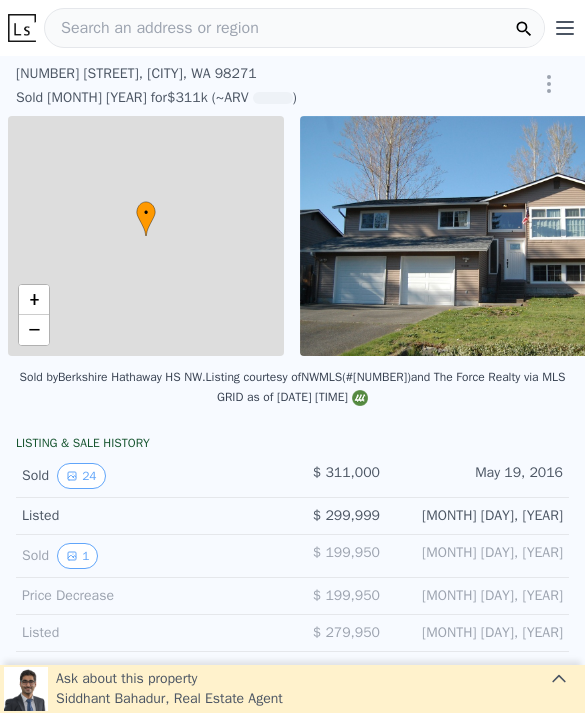 scroll, scrollTop: 0, scrollLeft: 8, axis: horizontal 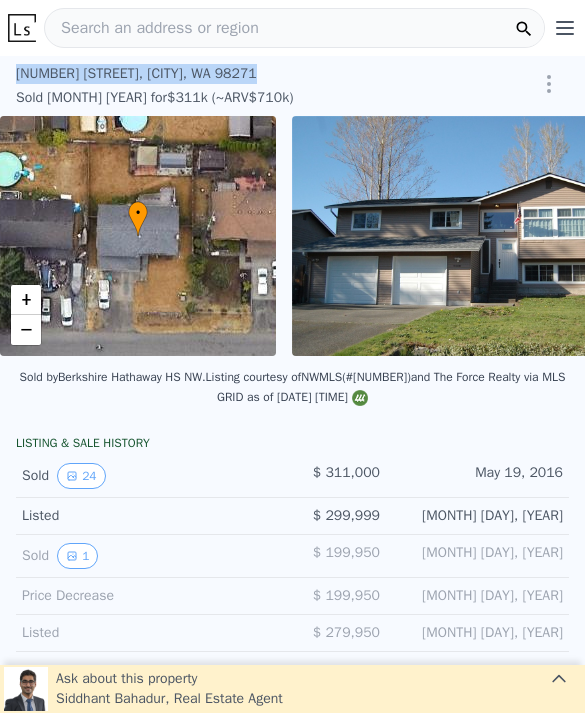 copy on "4423 127th Pl NE ,   Marysville ,   WA   98271" 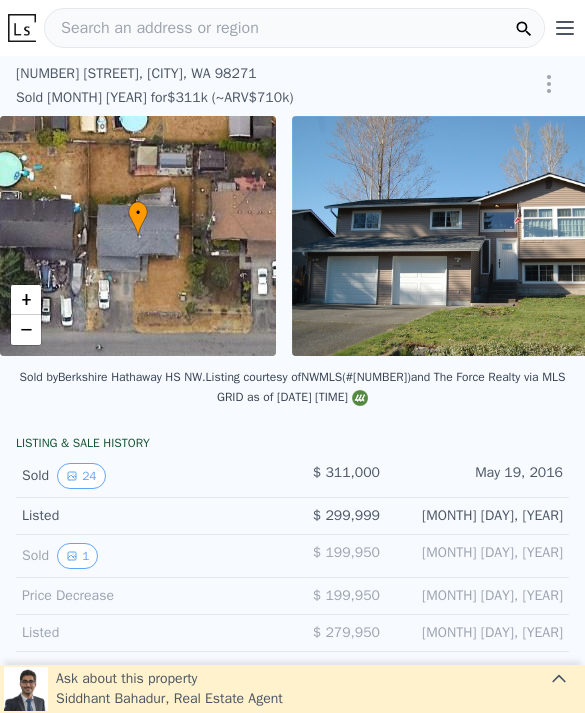 click on "Search an address or region" at bounding box center [294, 28] 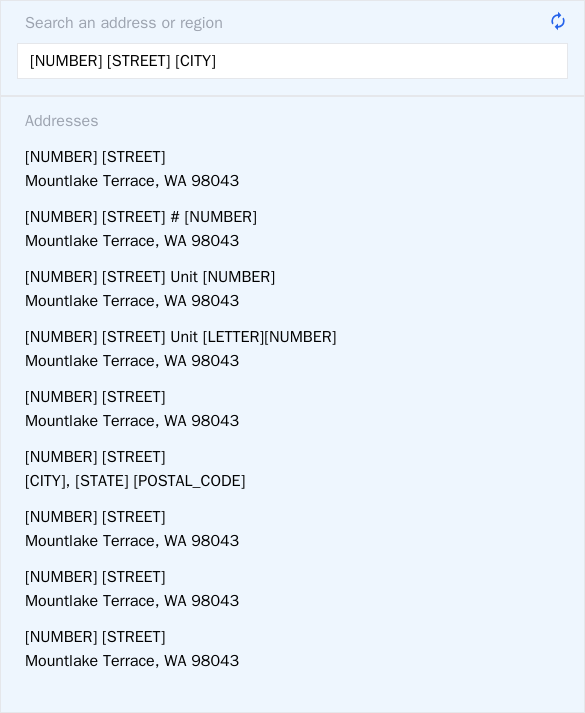 type on "23501 lake view dr mountlake" 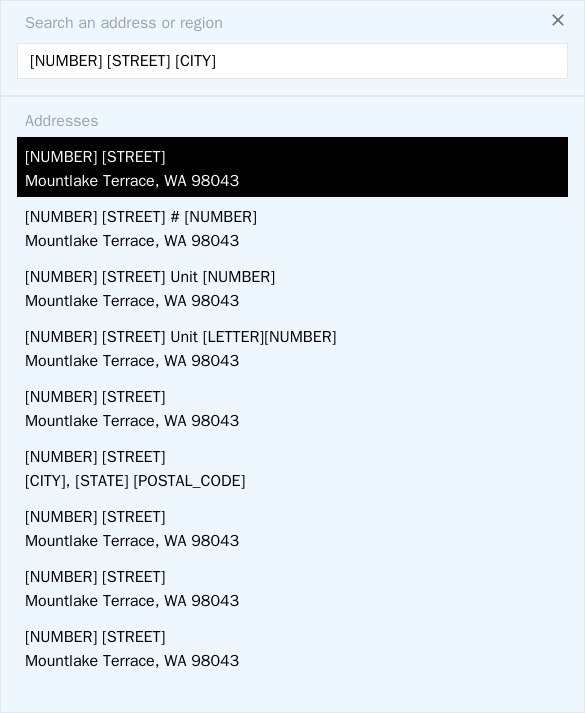 click on "Mountlake Terrace, WA 98043" at bounding box center [296, 183] 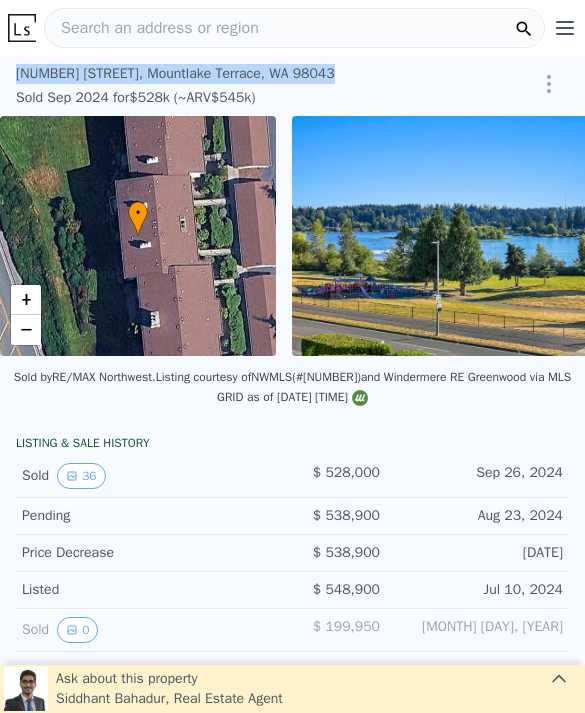 copy on "23501 Lakeview Dr ,   Mountlake Terrace ,   WA   98043" 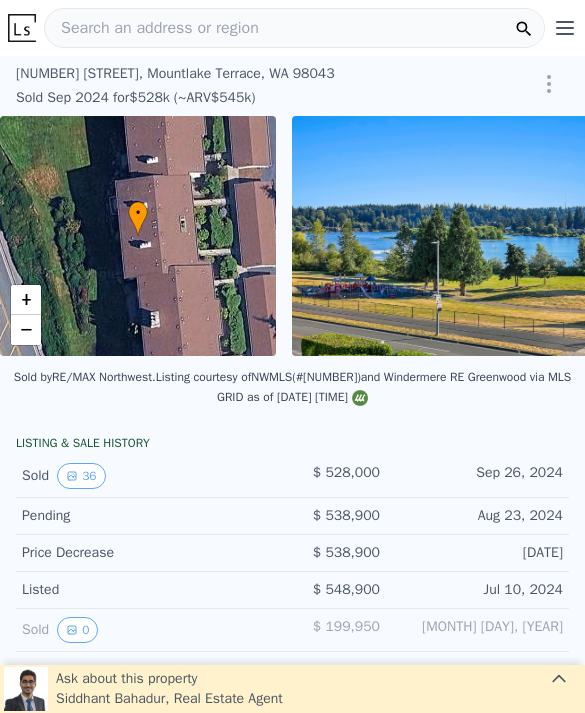 click on "Search an address or region" at bounding box center (152, 28) 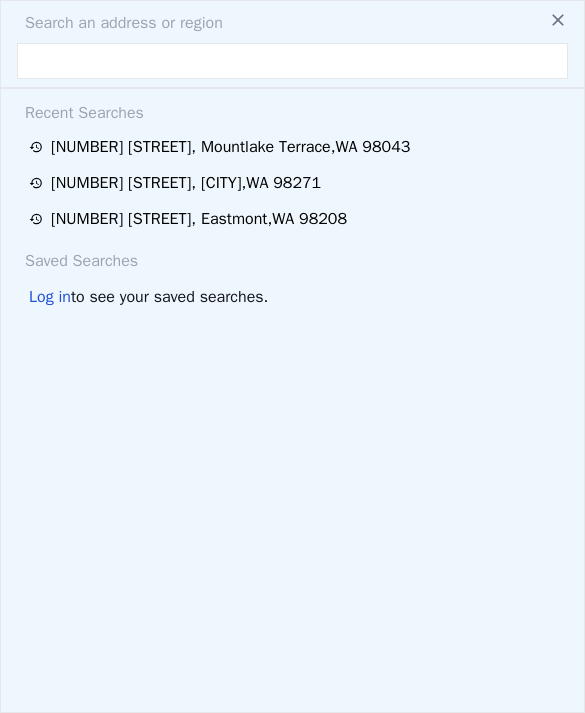 click at bounding box center [292, 61] 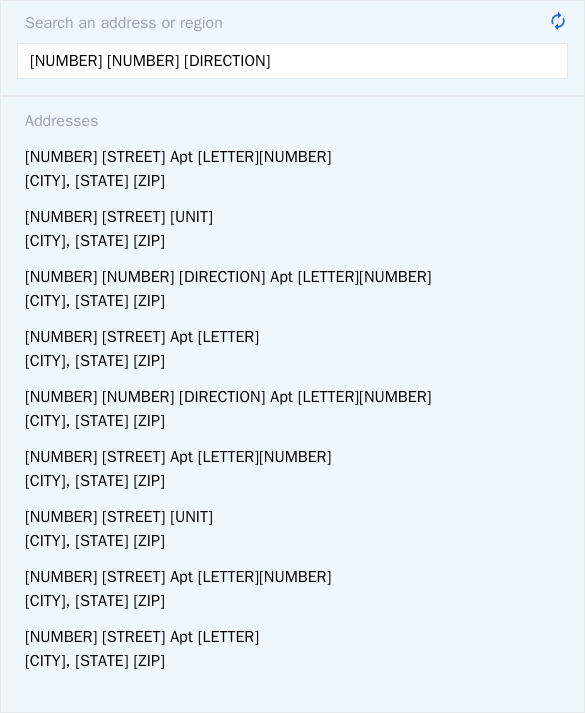type on "7309 224th st saw" 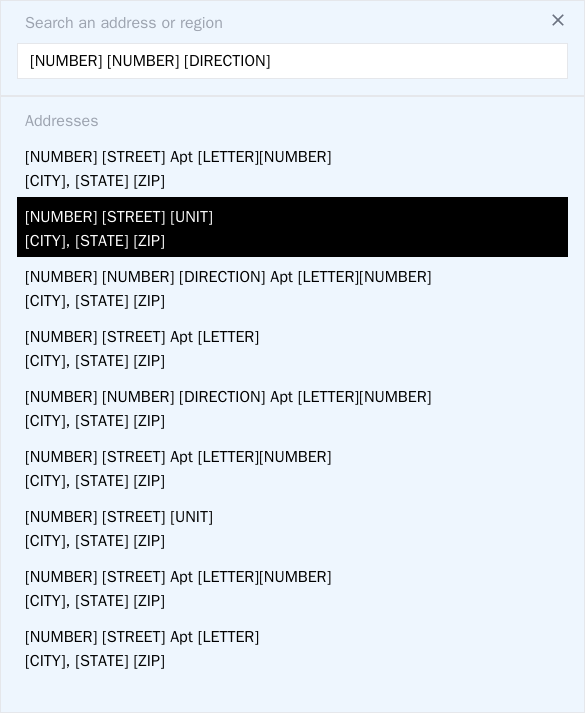 click on "[CITY], [STATE] [ZIP]" at bounding box center (296, 243) 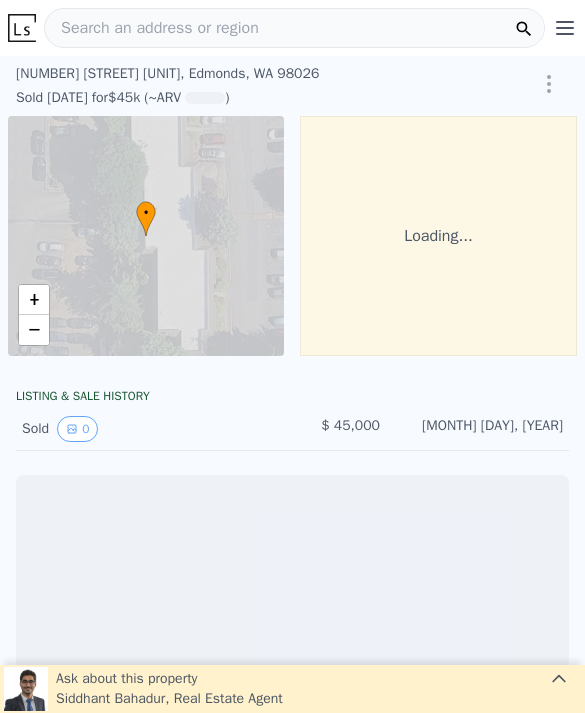 scroll, scrollTop: 0, scrollLeft: 0, axis: both 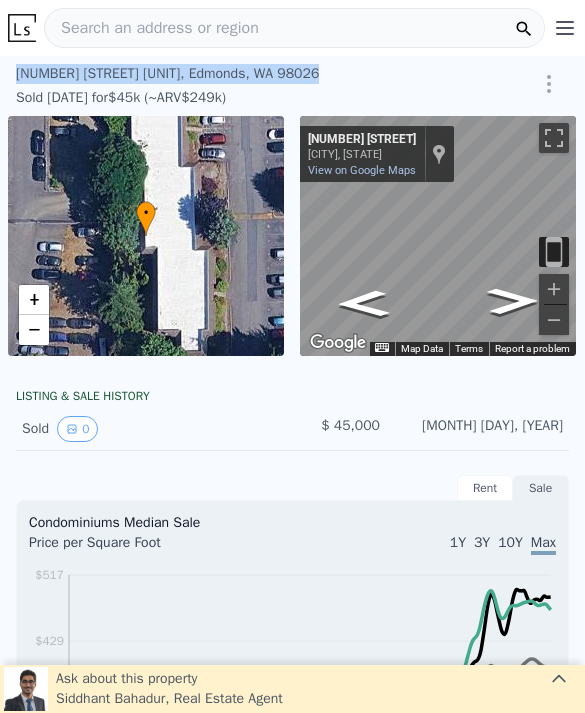 copy on "7309 224th St SW Apt E10 ,   Edmonds ,   WA   98026" 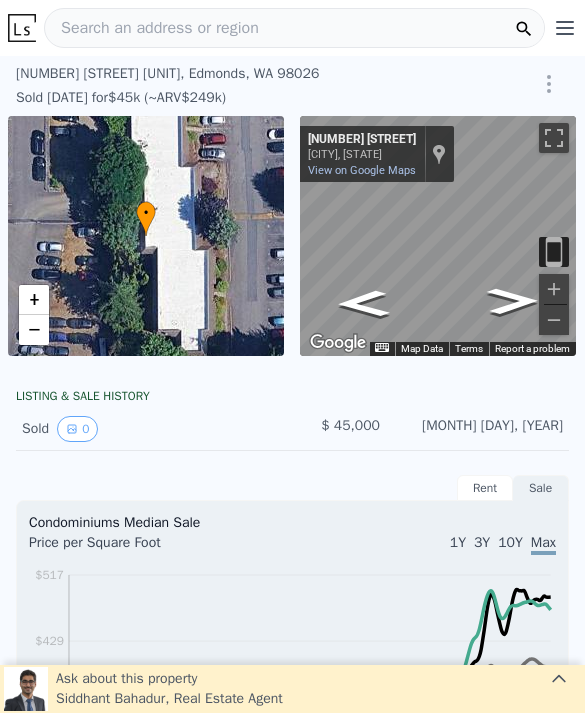 click on "Search an address or region" at bounding box center [294, 28] 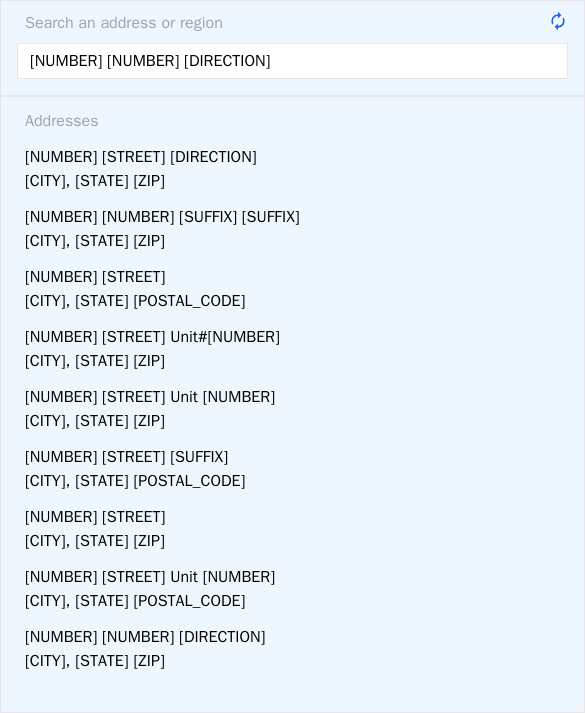 type on "11804 26th st ne" 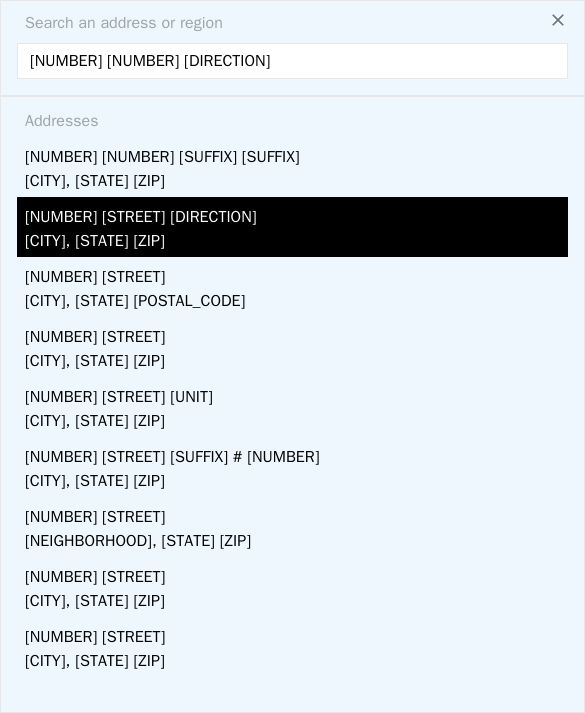 click on "Fortuna Foothills, AZ 85367" at bounding box center (296, 243) 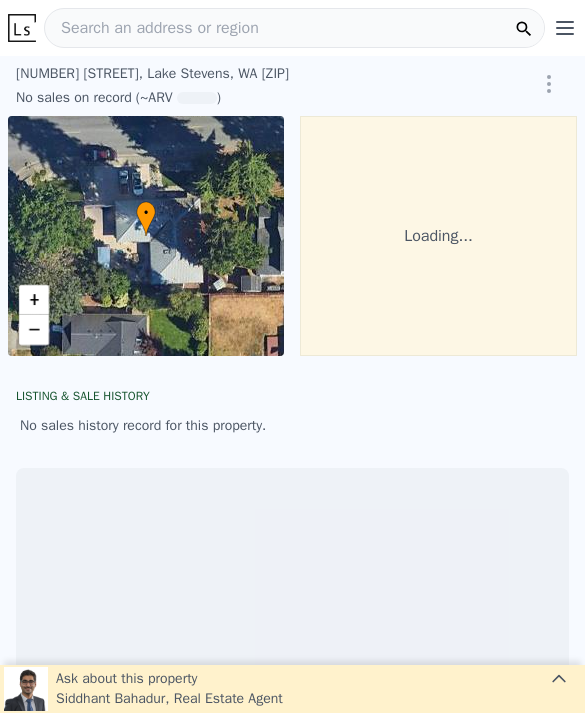 scroll, scrollTop: 0, scrollLeft: 0, axis: both 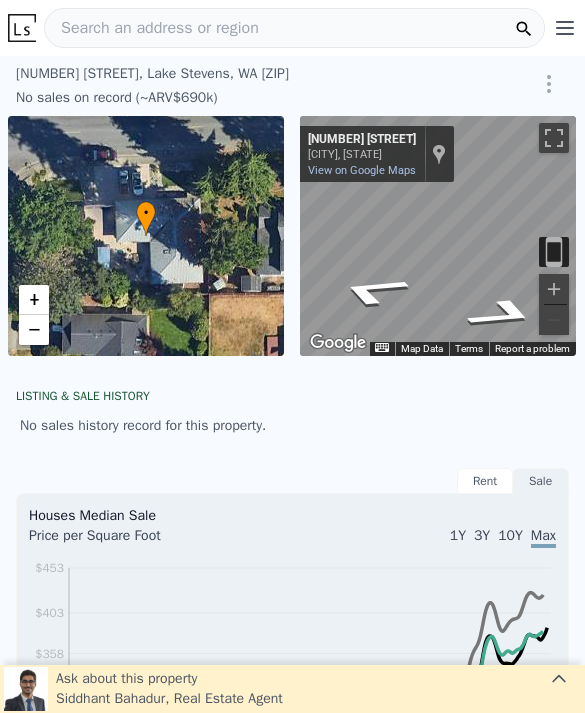 click on "[NUMBER] [NUMBER] [STREET] [STREET] ,   [CITY] ,   [STATE]   [ZIP]" at bounding box center [238, 74] 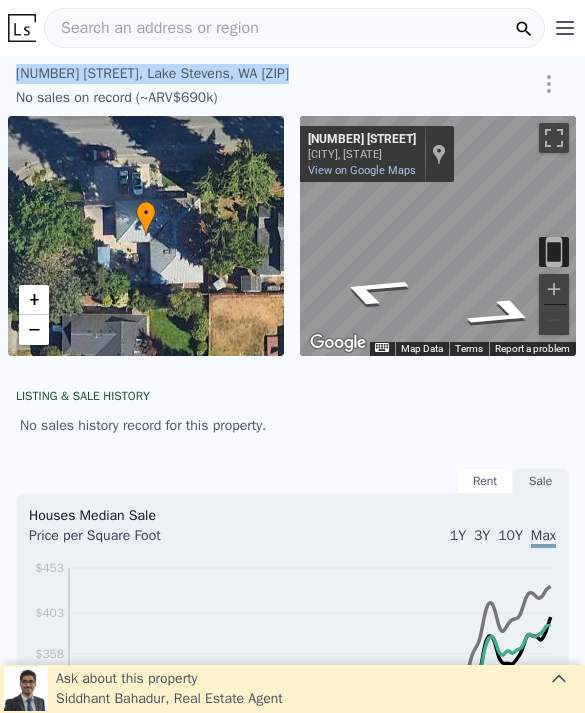 copy on "[NUMBER] [NUMBER] [STREET] [STREET] ,   [CITY] ,   [STATE]   [ZIP]" 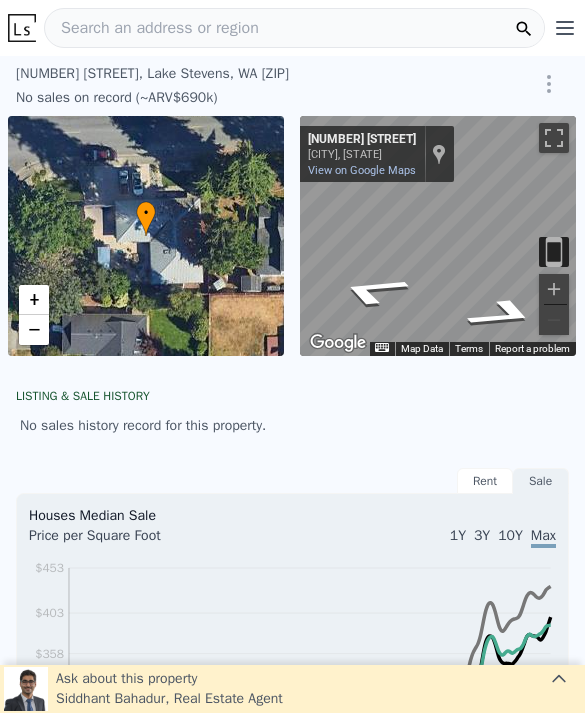 click on "Search an address or region" at bounding box center (294, 28) 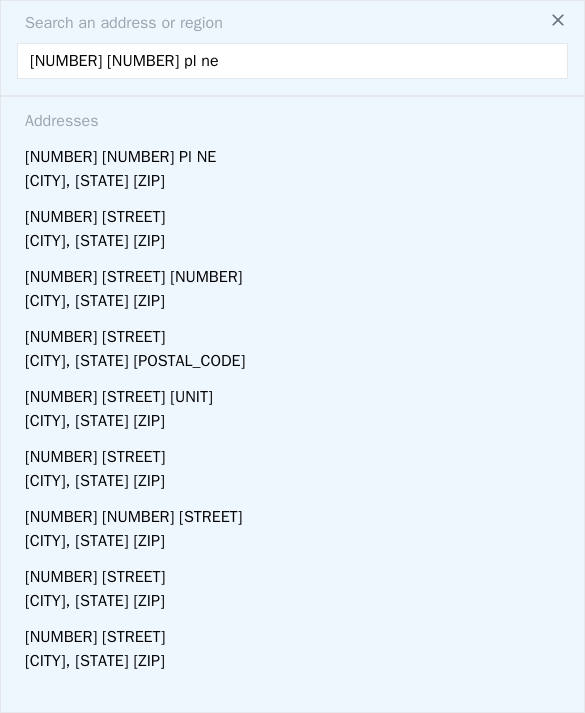 type on "[NUMBER] [NUMBER] pl ne" 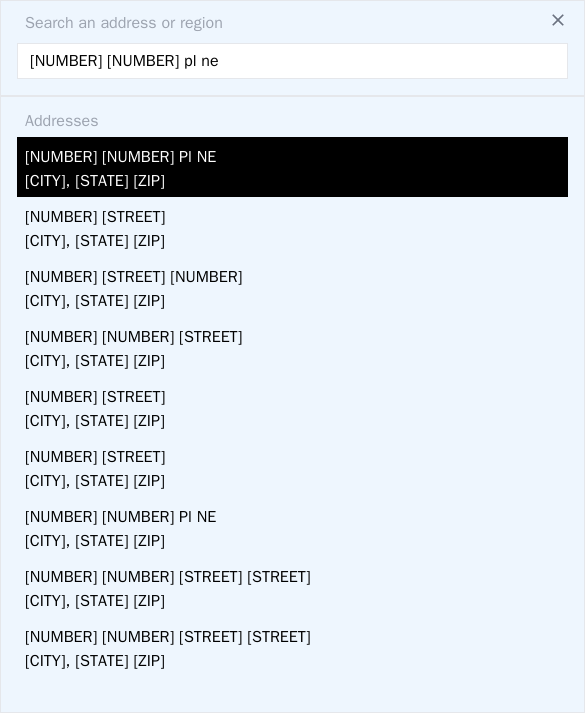 click on "[NUMBER] [NUMBER] Pl NE" at bounding box center [296, 153] 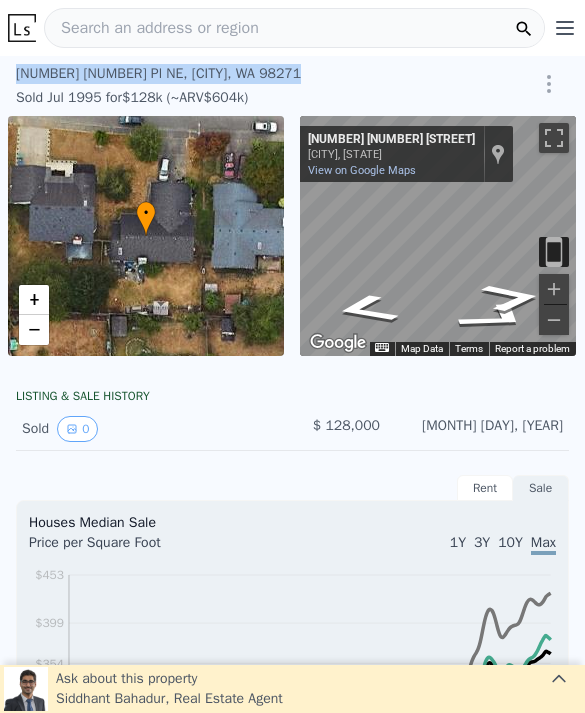 copy on "[NUMBER] [NUMBER] [STREET] [STREET] ,   [CITY] ,   [STATE]   [ZIP]" 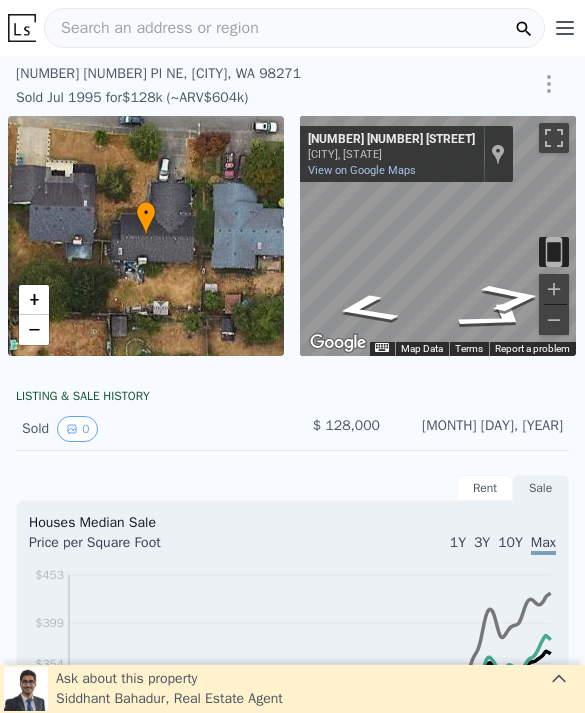 click on "Search an address or region" at bounding box center (152, 28) 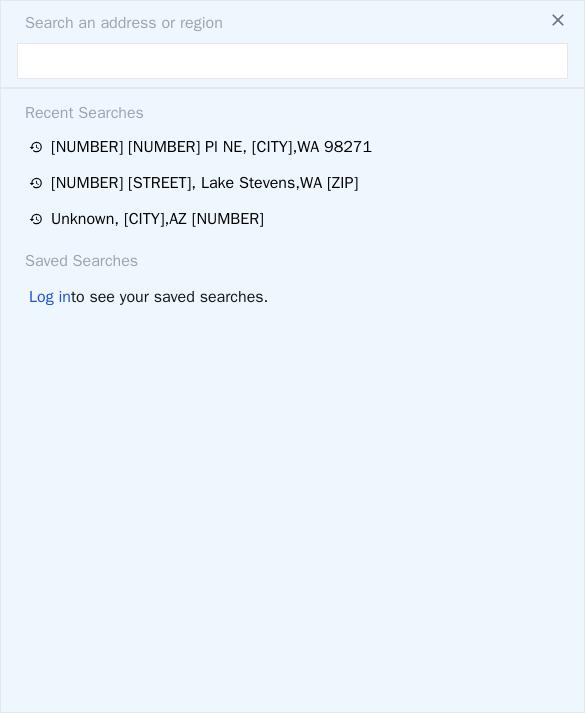 scroll, scrollTop: 0, scrollLeft: 0, axis: both 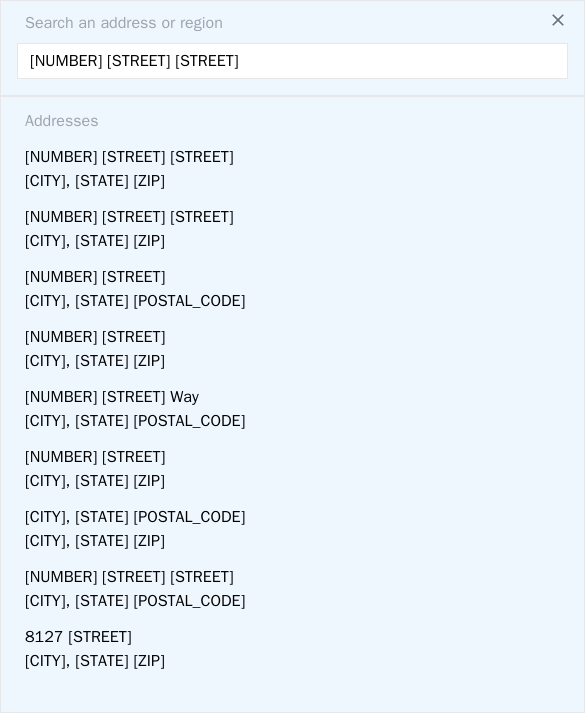 type on "[NUMBER] [STREET]" 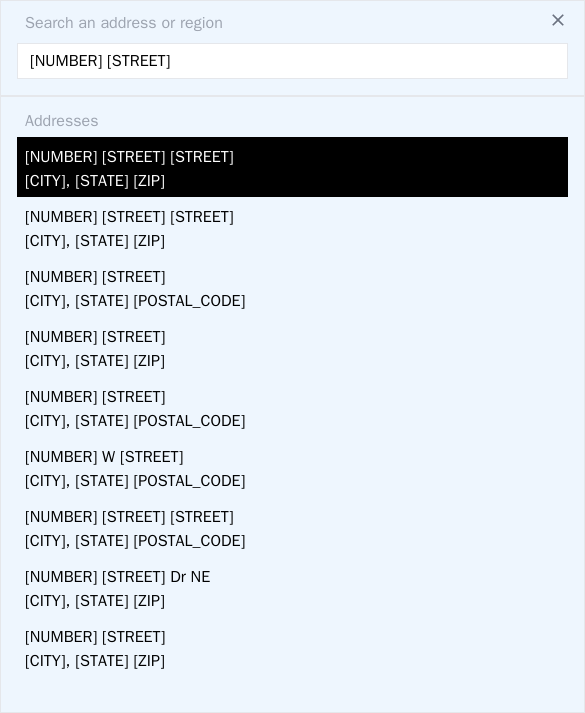 click on "[NUMBER] [STREET] [STREET]" at bounding box center [296, 153] 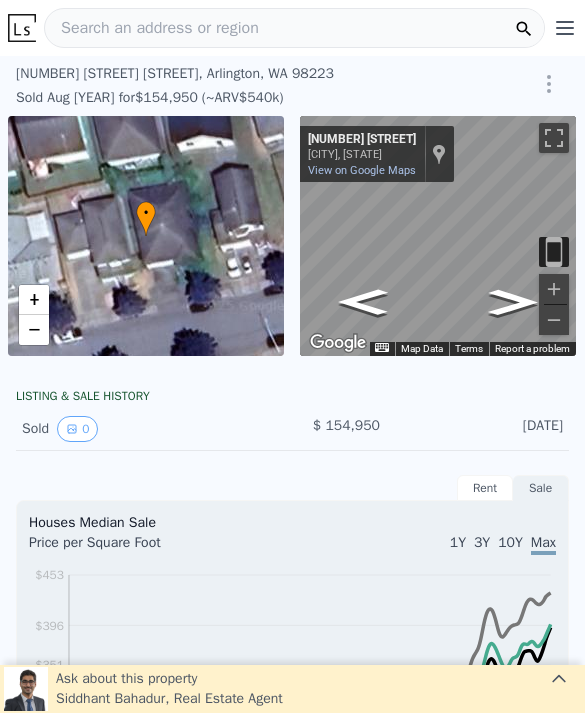 click on "[NUMBER] [STREET] [STREET] ,   [CITY] ,   [STATE]   [ZIP]" at bounding box center (238, 74) 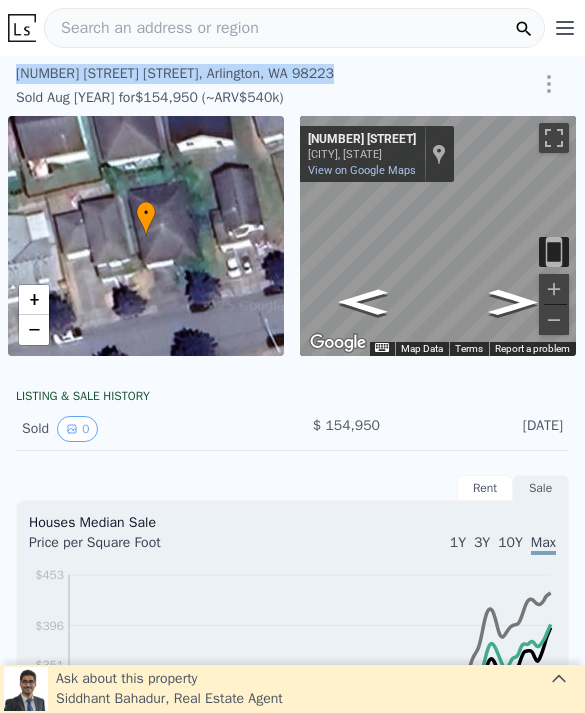 copy on "[NUMBER] [STREET] [STREET] ,   [CITY] ,   [STATE]   [ZIP]" 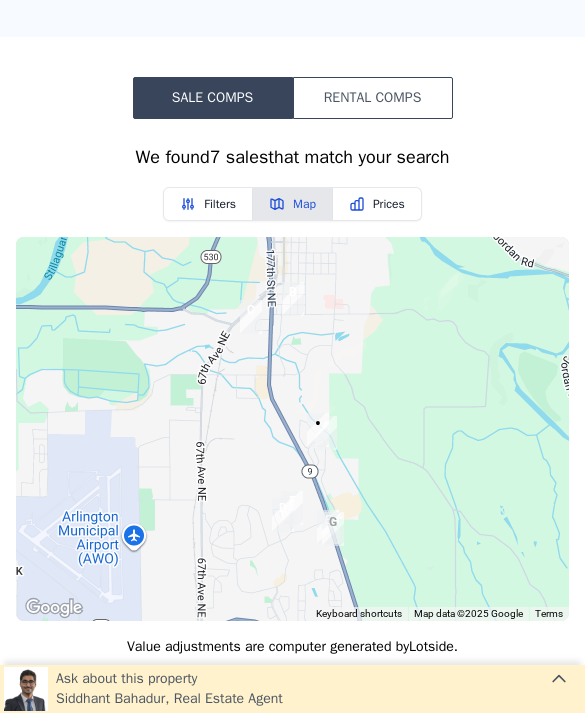scroll, scrollTop: 1622, scrollLeft: 0, axis: vertical 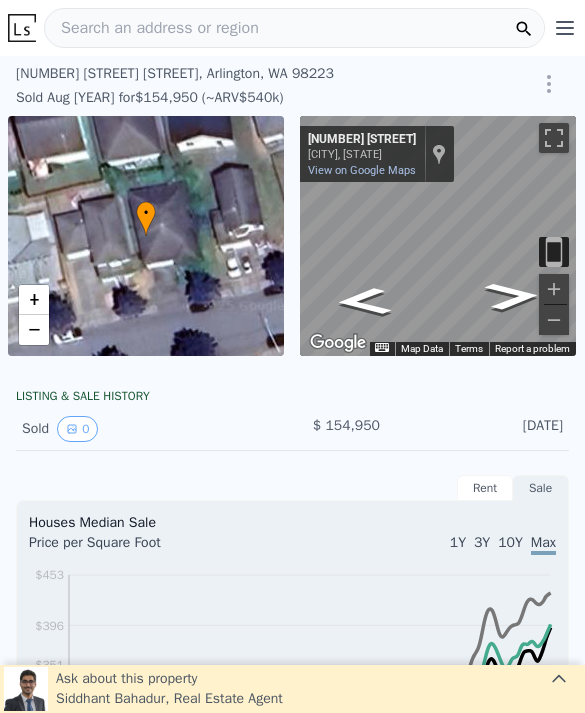 click on "Search an address or region" at bounding box center [152, 28] 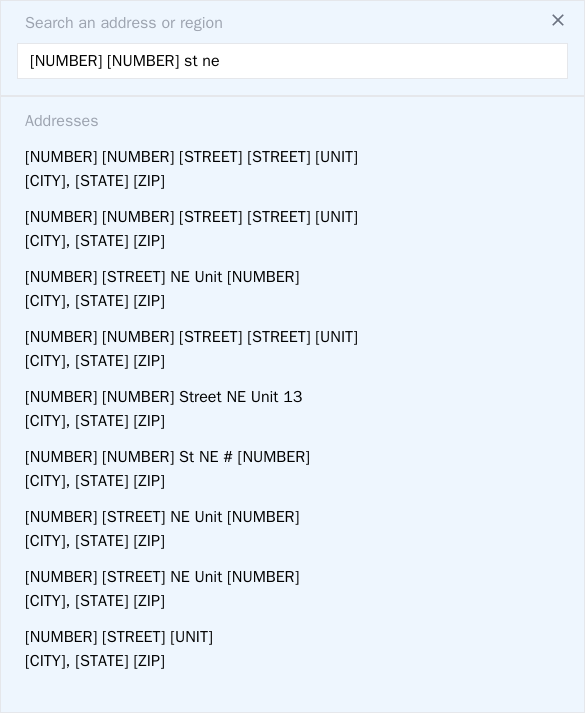 scroll, scrollTop: 0, scrollLeft: 0, axis: both 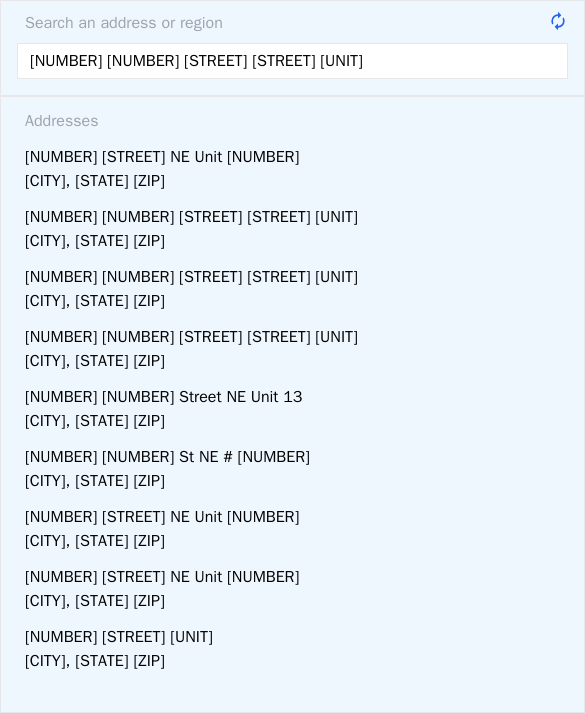 type on "[NUMBER] [NUMBER] [STREET] [STREET] [UNIT]" 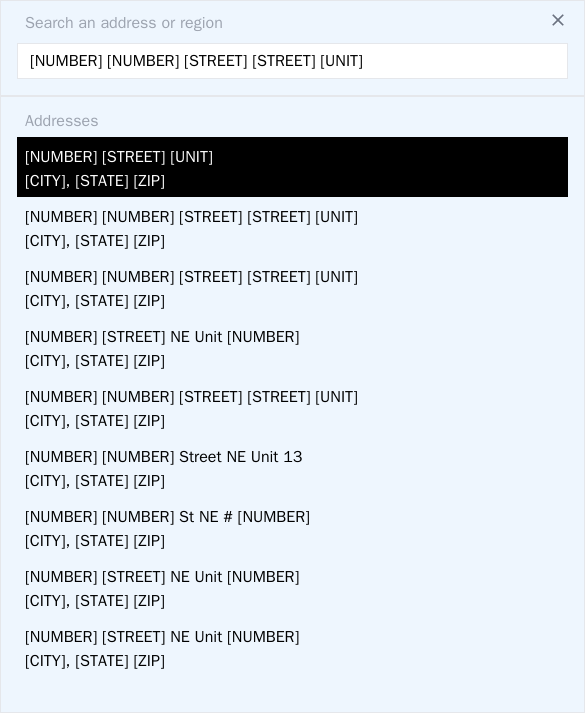 click on "[NUMBER] [STREET] [UNIT]" at bounding box center [296, 153] 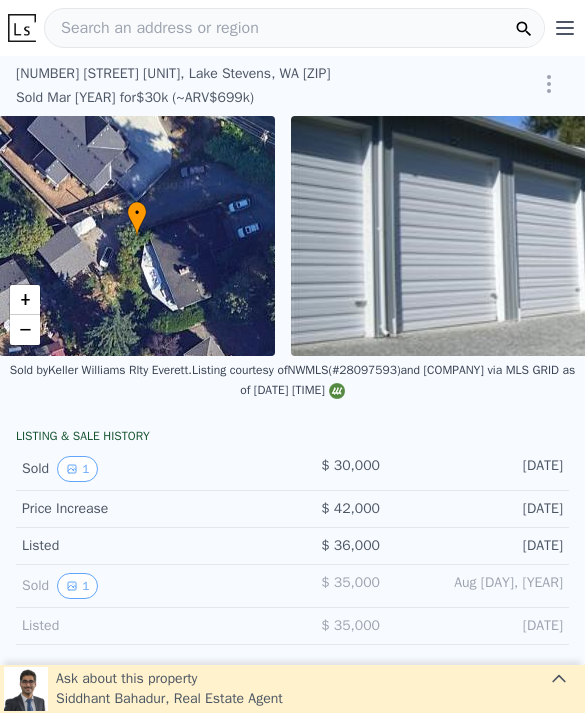 scroll, scrollTop: 0, scrollLeft: 8, axis: horizontal 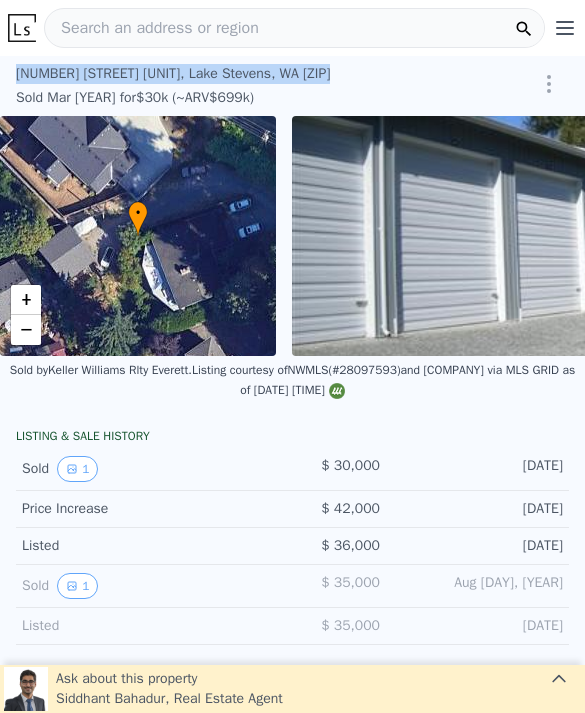 copy on "[NUMBER] [STREET] [UNIT] ,   [CITY] ,   [STATE]   [ZIP]" 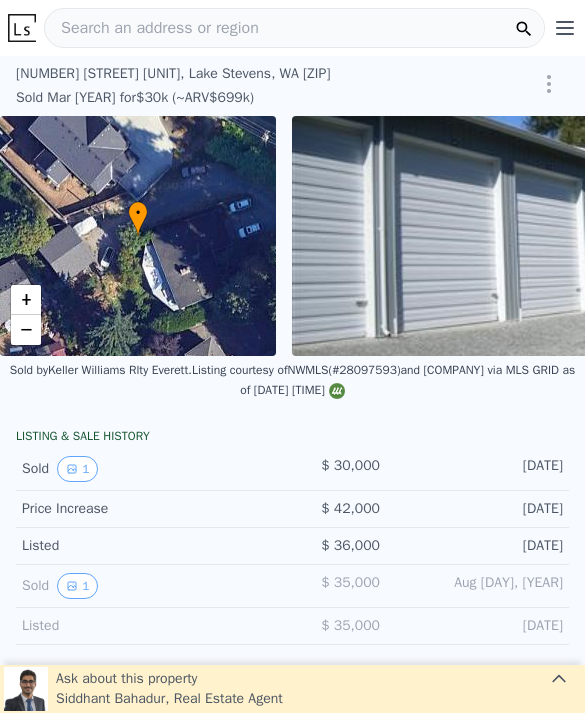 click on "Search an address or region" at bounding box center [152, 28] 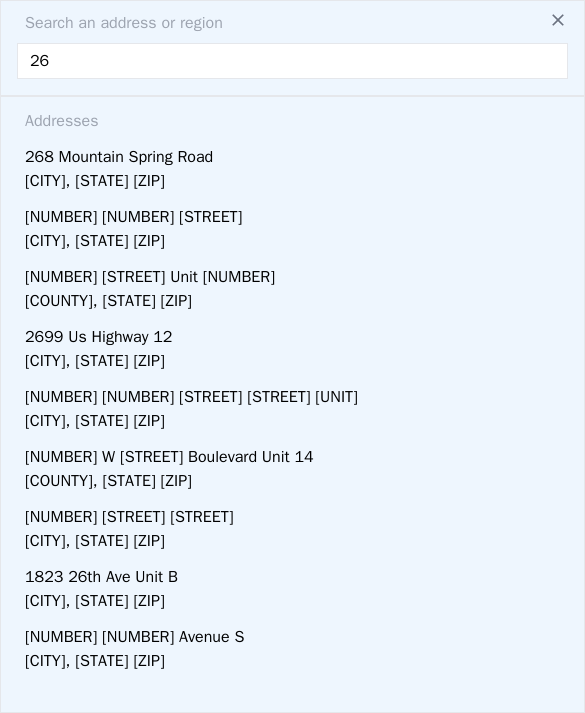 type on "2" 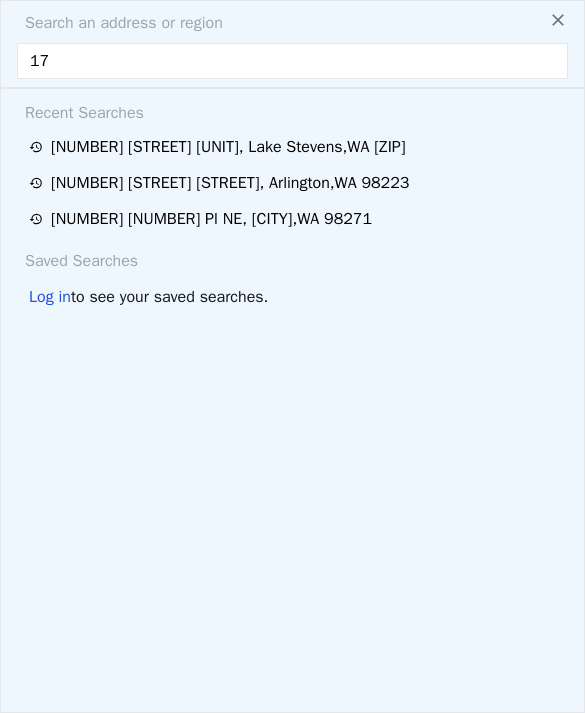 type on "1" 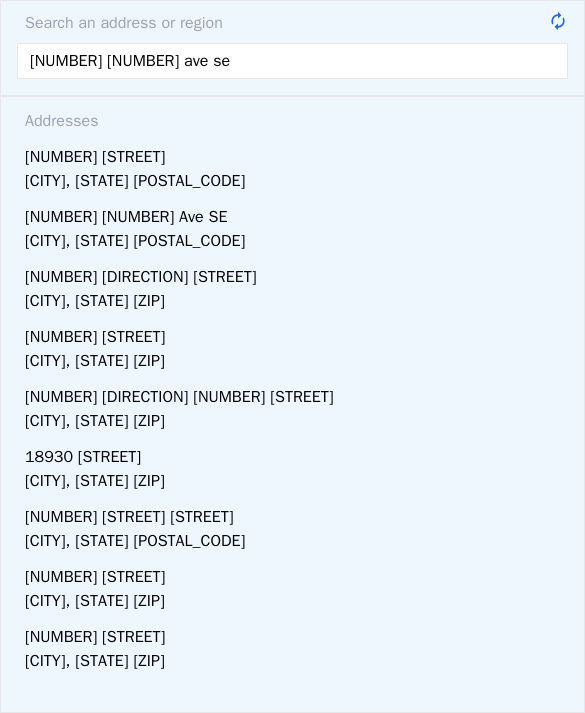 type on "[NUMBER] [NUMBER] ave se" 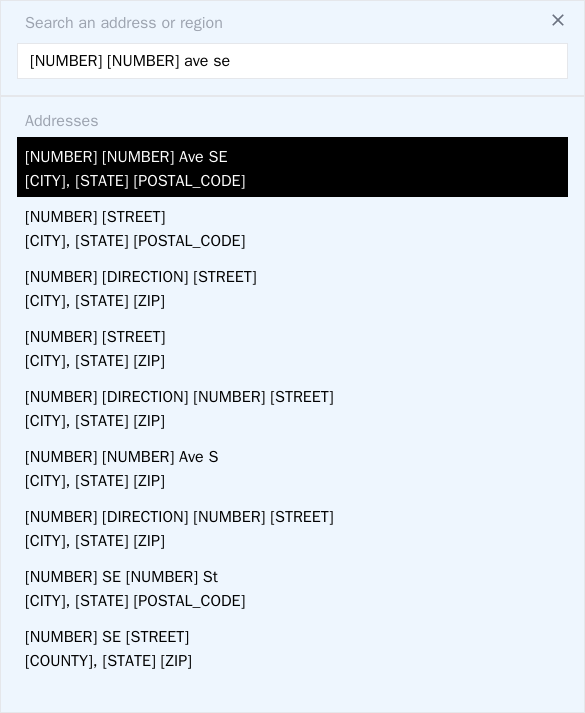 click on "[NUMBER] [NUMBER] Ave SE" at bounding box center (296, 153) 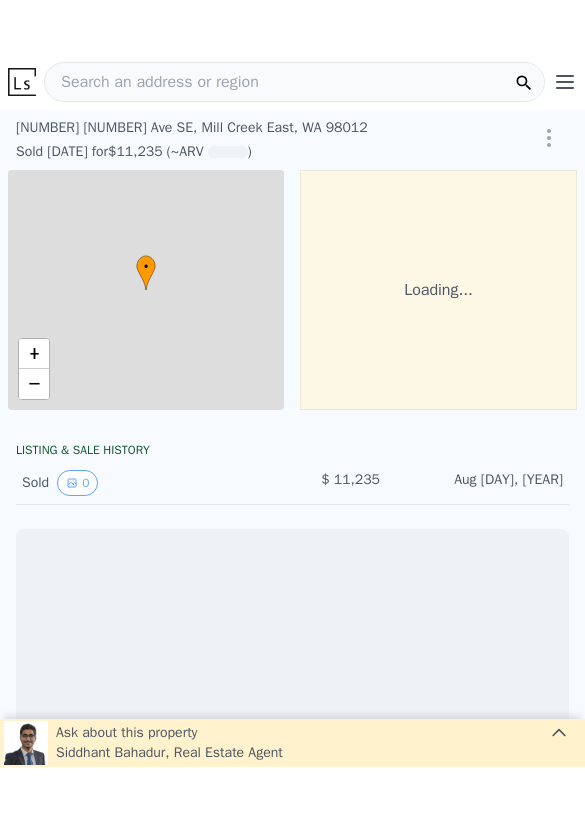 scroll, scrollTop: 0, scrollLeft: 0, axis: both 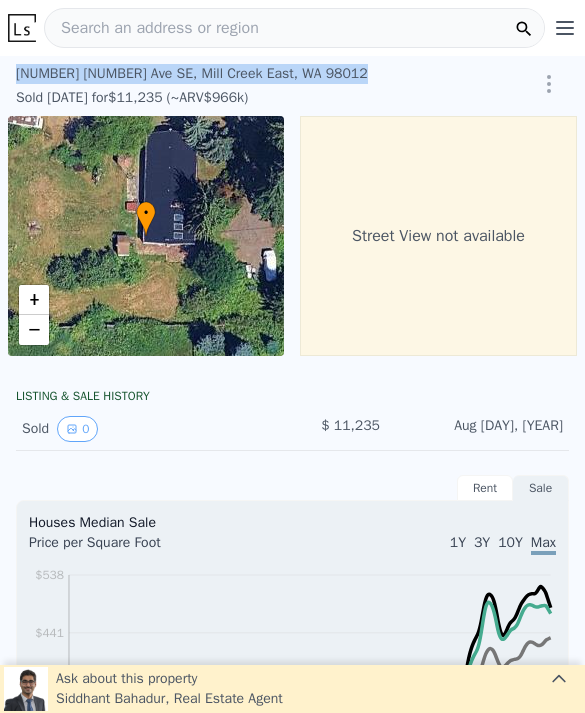 copy on "[NUMBER] [STREET] SE ,   [CITY] East ,   [STATE]   [POSTAL_CODE]" 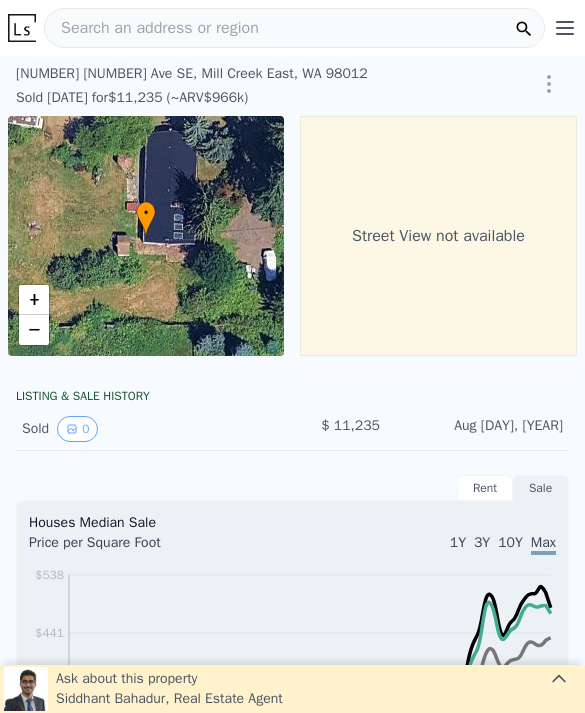 click on "•
+ −" at bounding box center (146, 236) 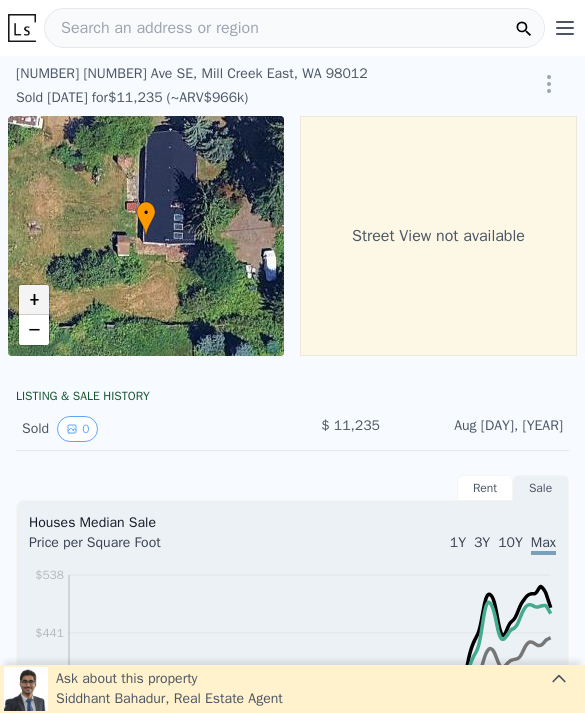 click on "+" at bounding box center (34, 300) 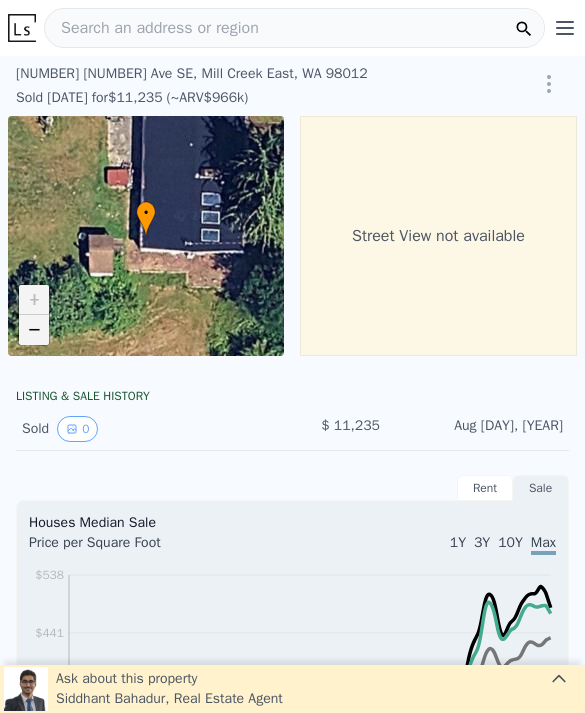click on "−" at bounding box center [34, 330] 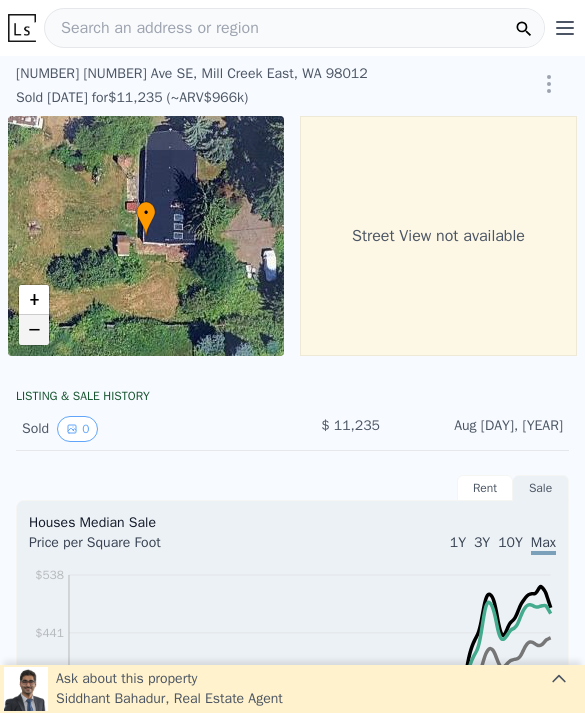 click on "−" at bounding box center (34, 330) 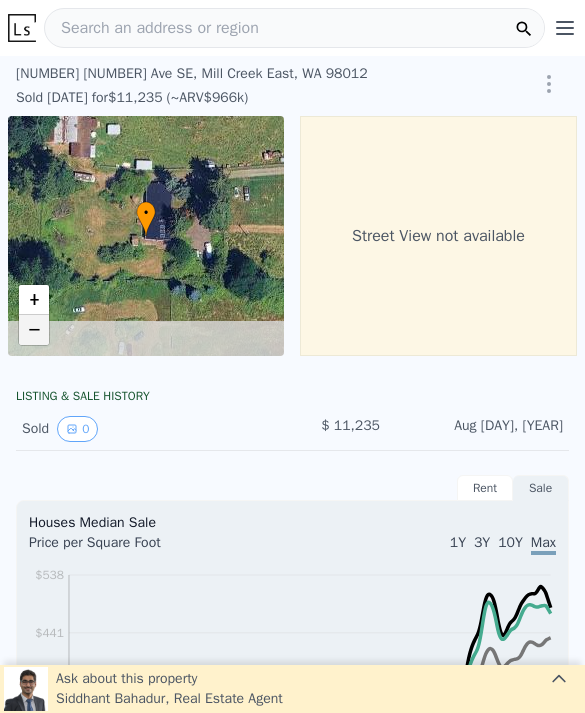 click on "−" at bounding box center (34, 330) 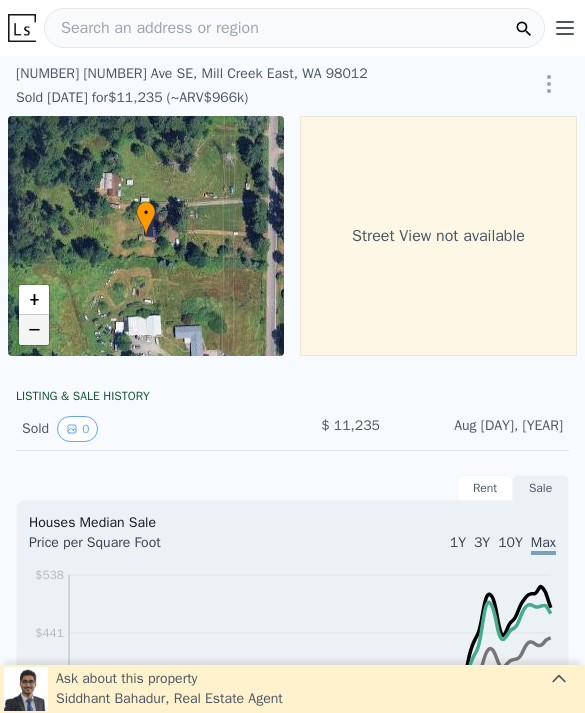 click on "−" at bounding box center (34, 330) 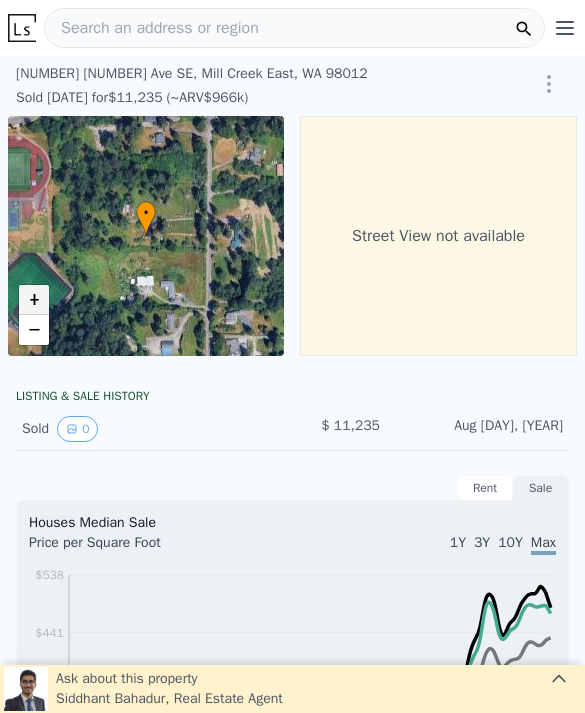 click on "+" at bounding box center [34, 300] 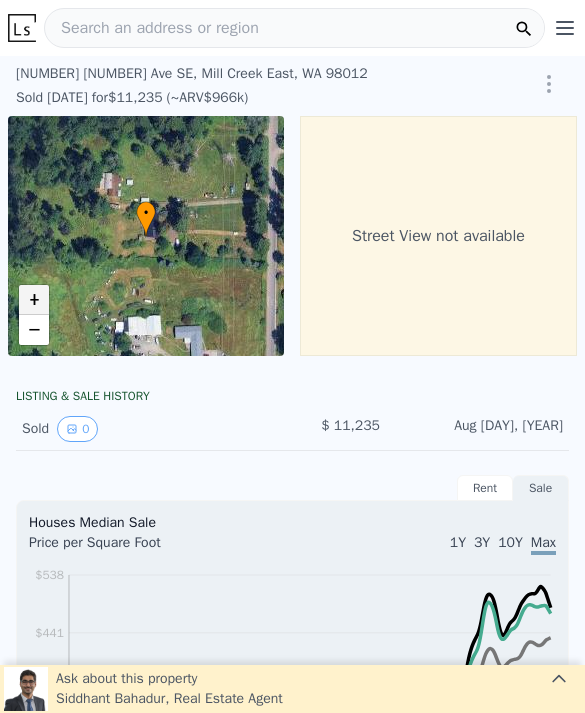 click on "+" at bounding box center [34, 300] 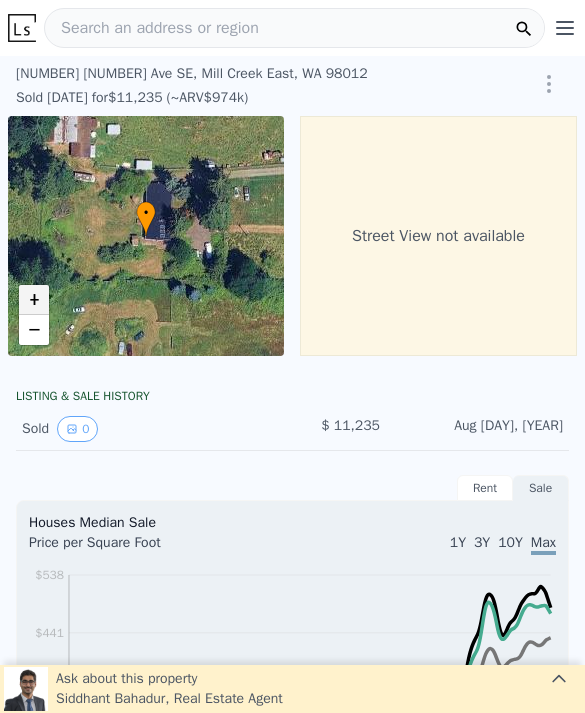 checkbox on "true" 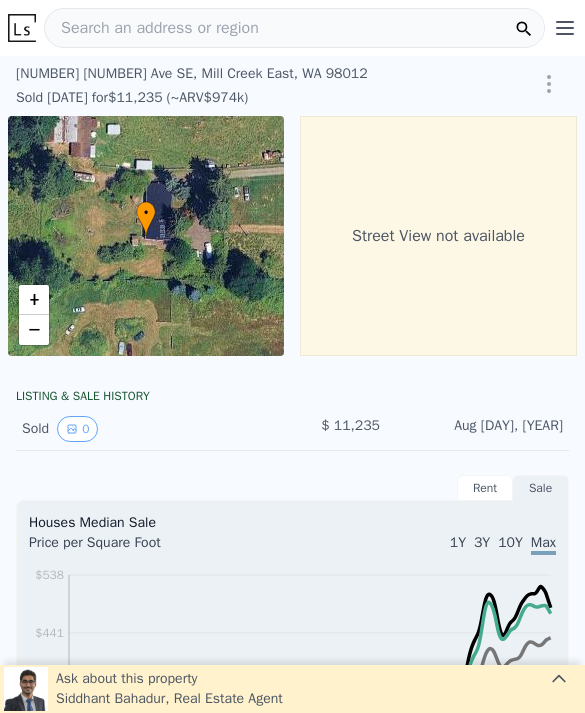 click on "Search an address or region Solutions Company Open main menu Log In Free Account" at bounding box center [296, 28] 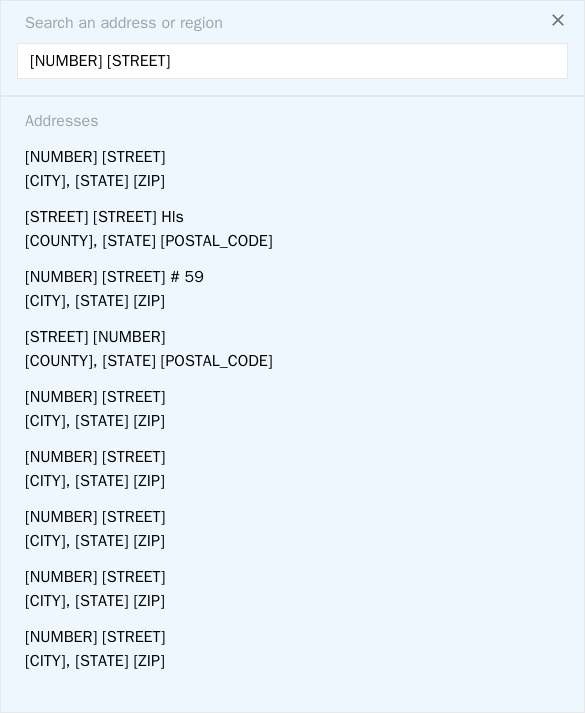 type on "[NUMBER] [STREET]" 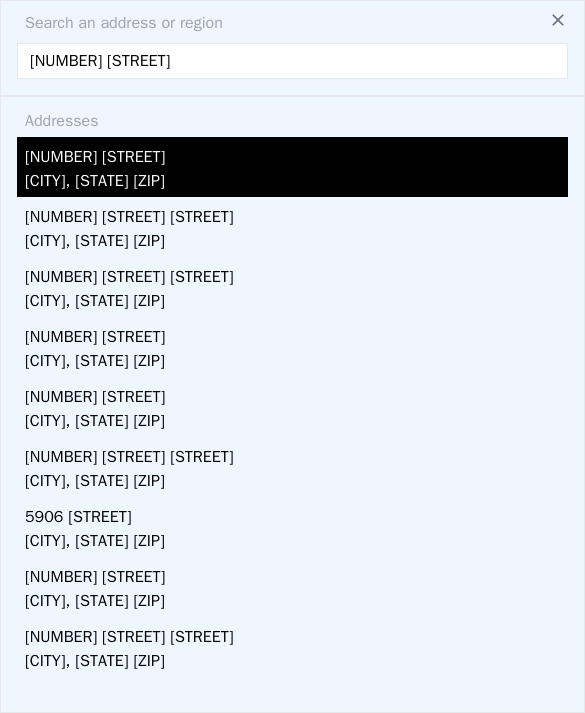 click on "[CITY], [STATE] [ZIP]" at bounding box center [296, 183] 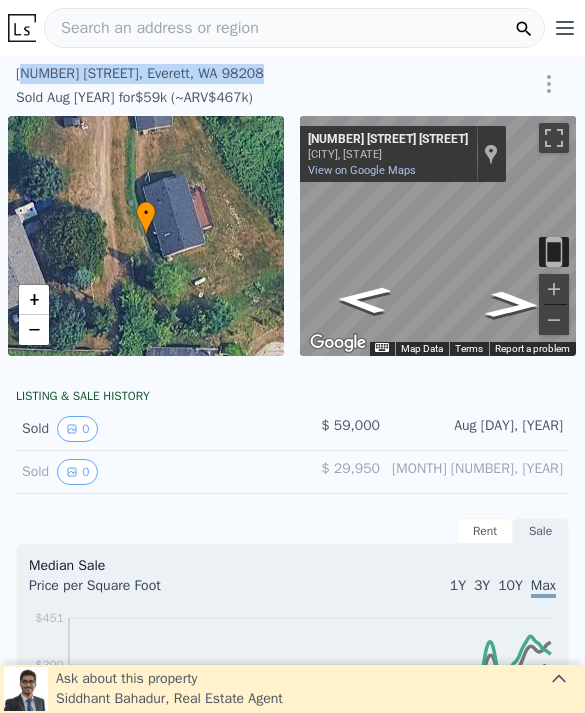 copy on "[NUMBER] [STREET] ,   [CITY] ,   [STATE]   [POSTAL_CODE]" 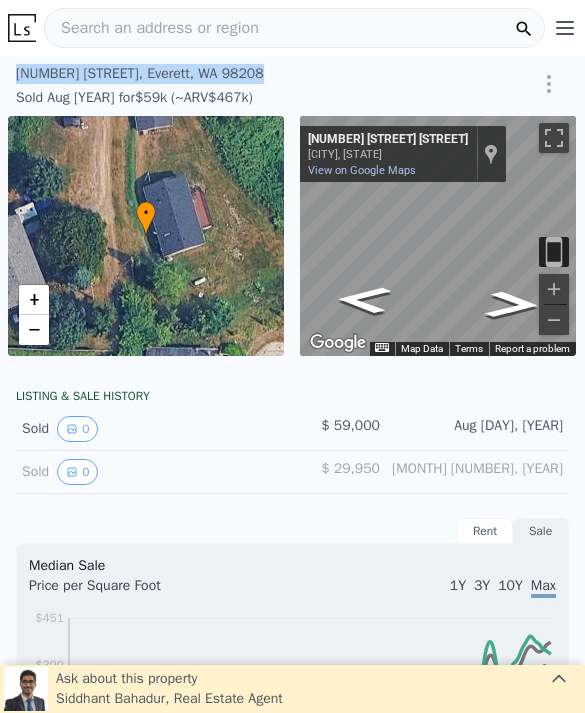 click on "[NUMBER] [STREET] [STREET] ,   [CITY] ,   [STATE]   [ZIP] Sold [DATE] for  [PRICE] (~ARV  [PRICE] ) [PRICE] Off Market, last sold for [PRICE] Lotside  ARV SAVE" at bounding box center (292, 86) 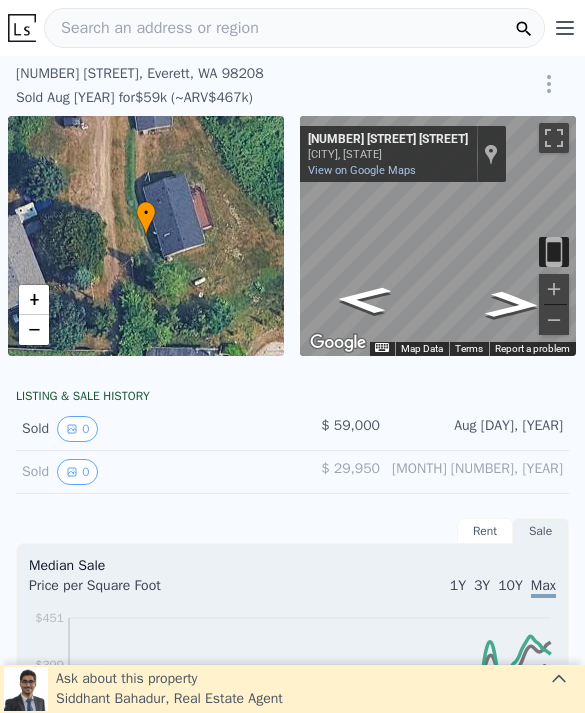 click on "[NUMBER] [STREET] ,   [CITY] ,   [STATE]   [POSTAL_CODE]" at bounding box center [238, 74] 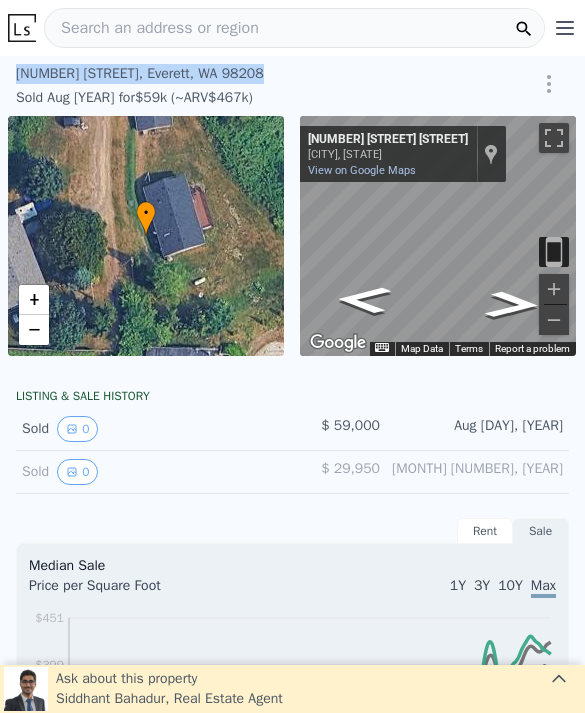 copy on "[NUMBER] [STREET] ,   [CITY] ,   [STATE]   [POSTAL_CODE]" 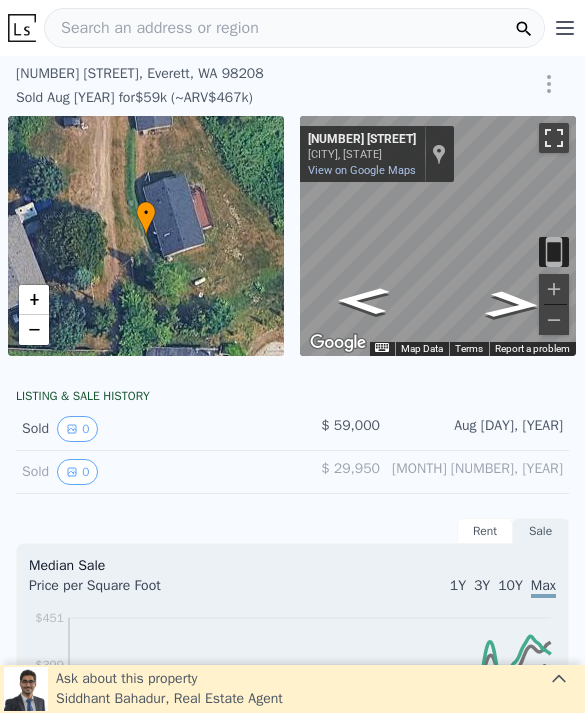 click at bounding box center (554, 138) 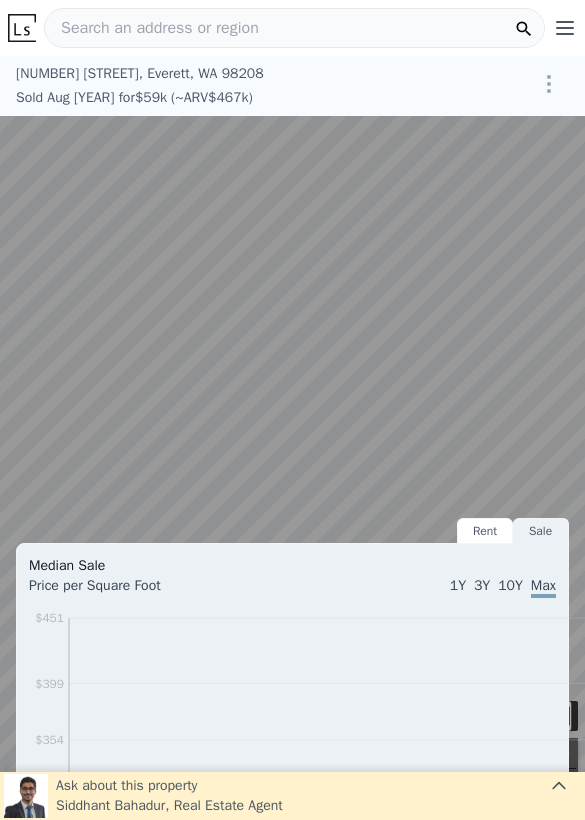 scroll, scrollTop: 124, scrollLeft: 88, axis: both 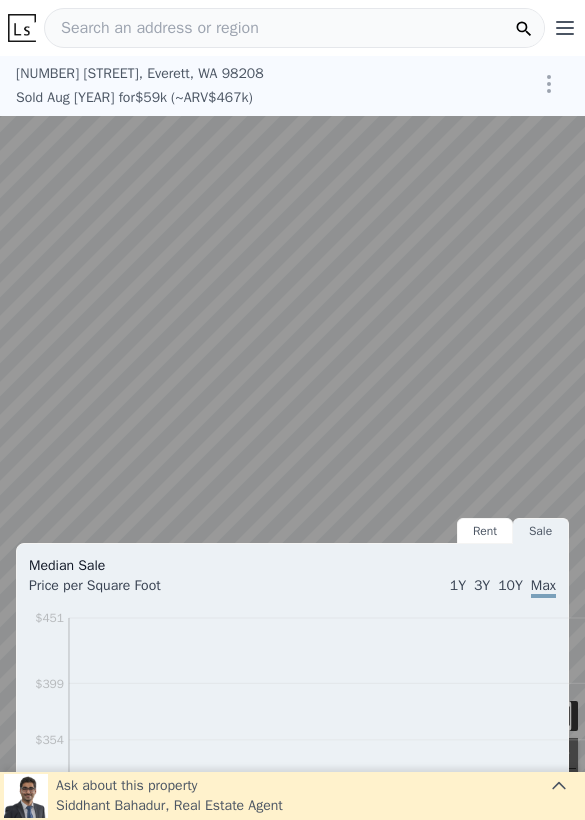 click at bounding box center [563, 753] 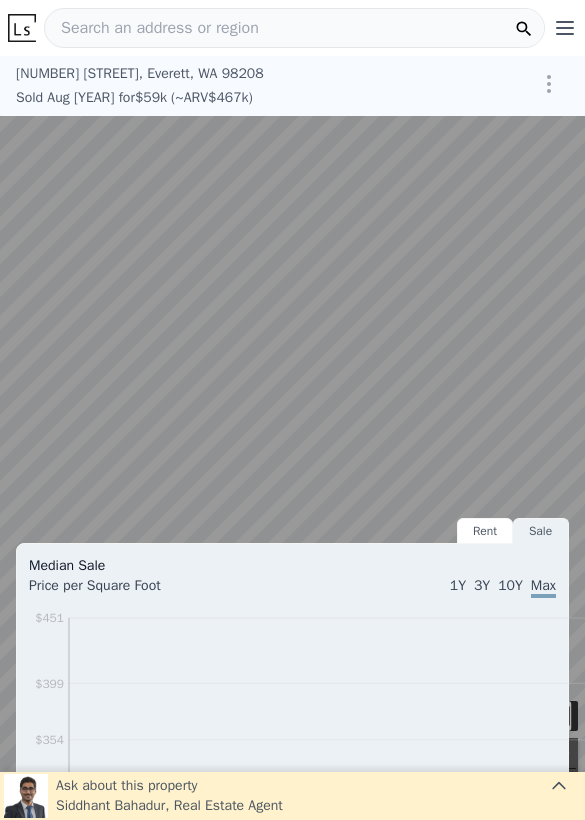 click at bounding box center (563, 784) 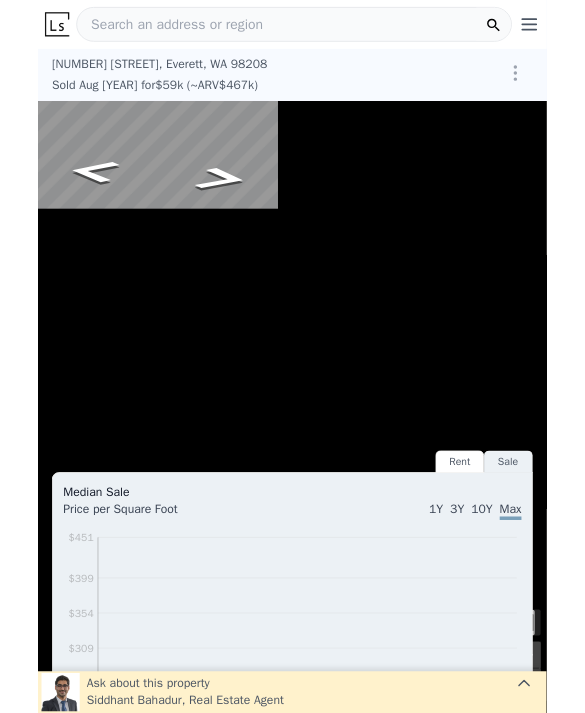 scroll, scrollTop: 0, scrollLeft: 0, axis: both 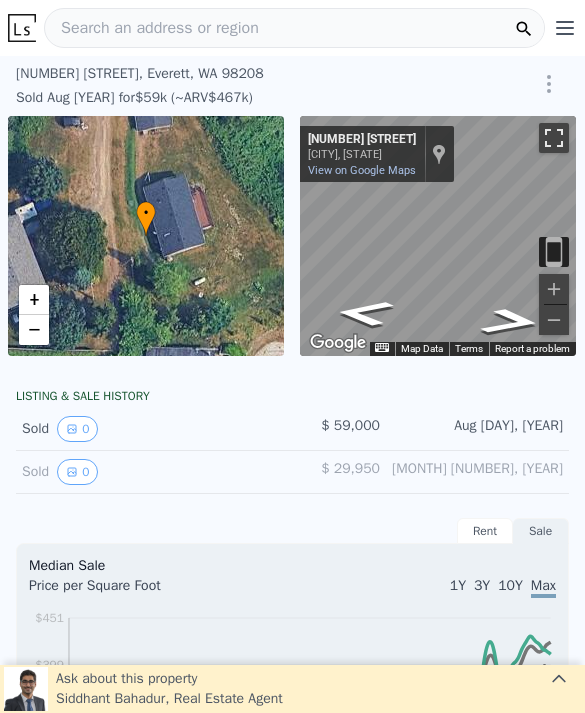 click at bounding box center [554, 138] 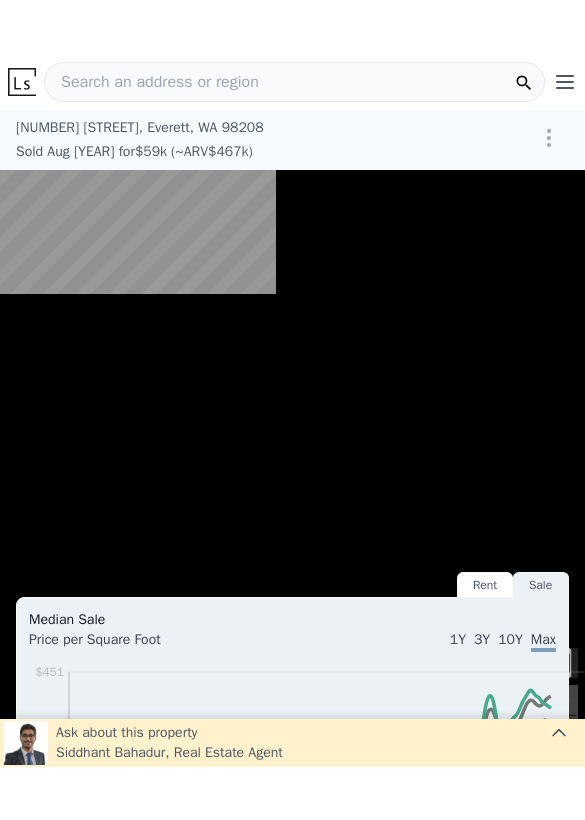 scroll, scrollTop: 124, scrollLeft: 88, axis: both 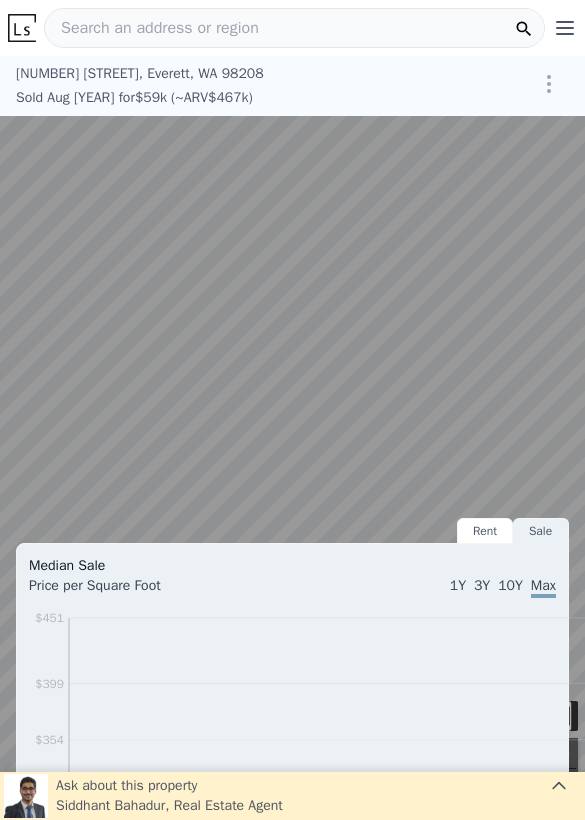 click at bounding box center [563, 716] 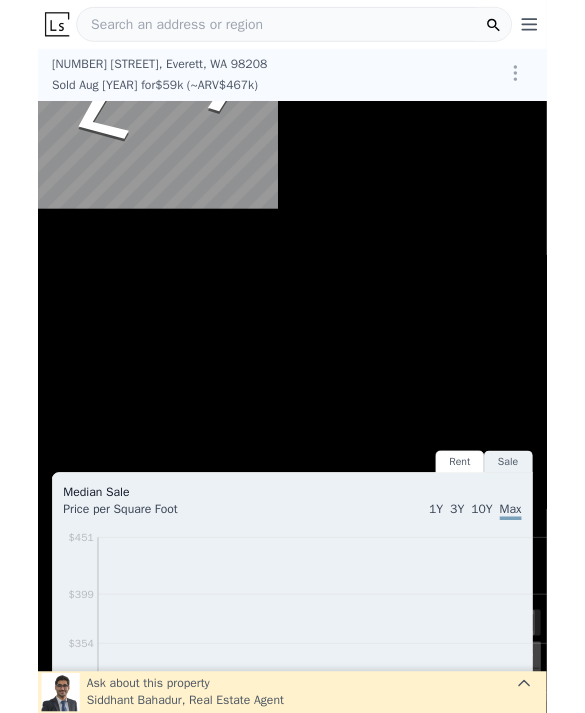 scroll, scrollTop: 0, scrollLeft: 0, axis: both 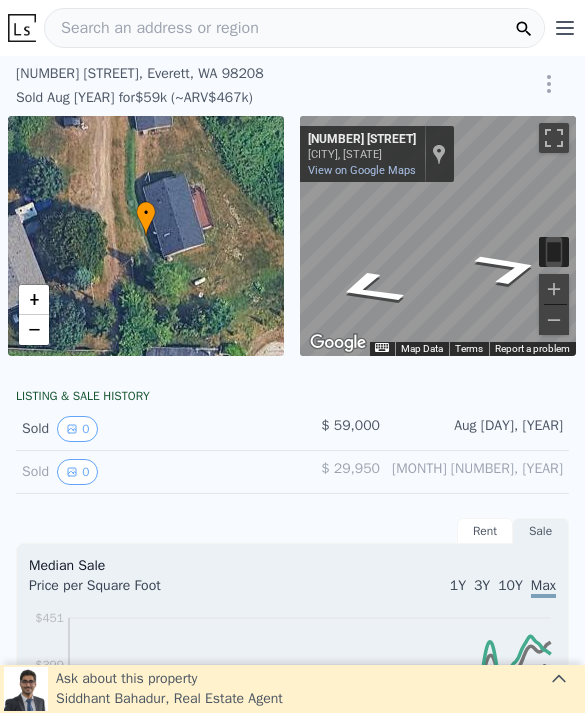 click on "•
+ −" at bounding box center [146, 236] 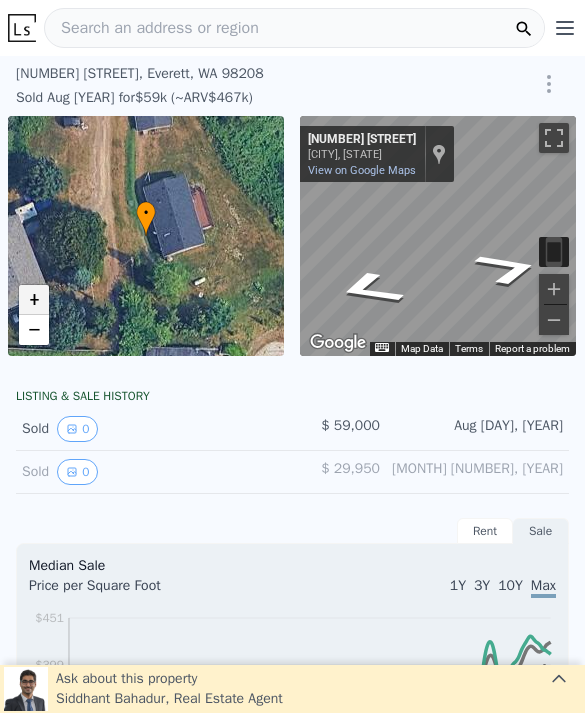 click on "+" at bounding box center (34, 300) 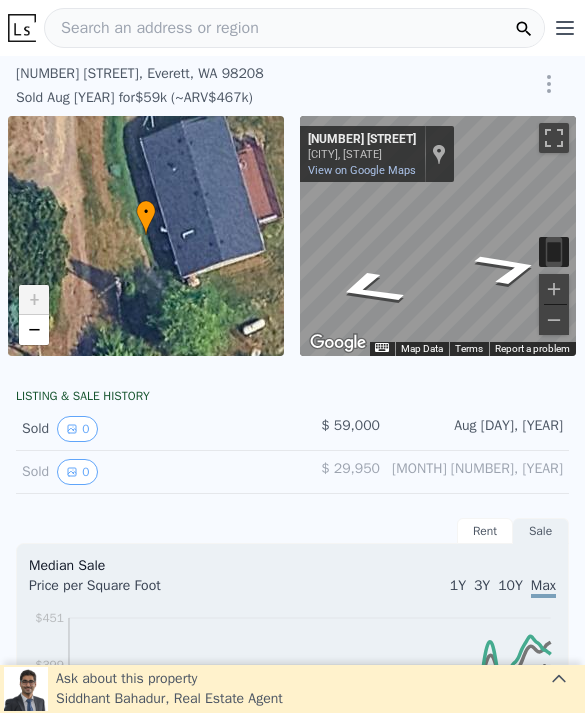 click on "+" at bounding box center (34, 300) 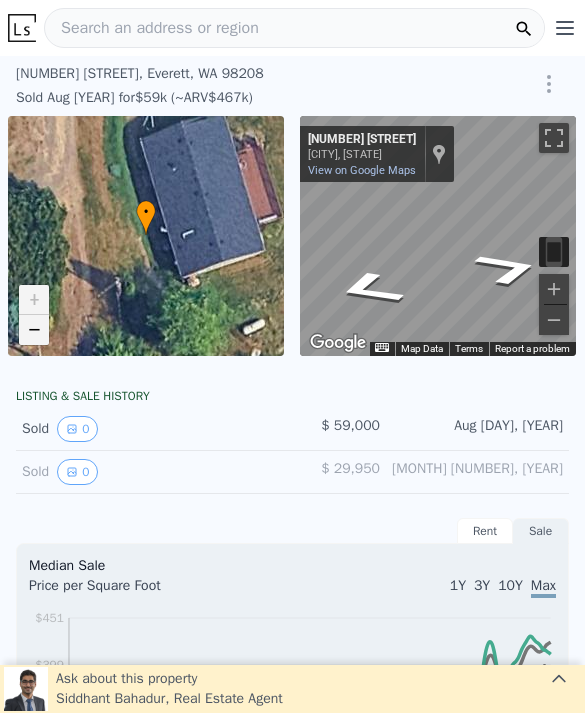 click on "−" at bounding box center (34, 330) 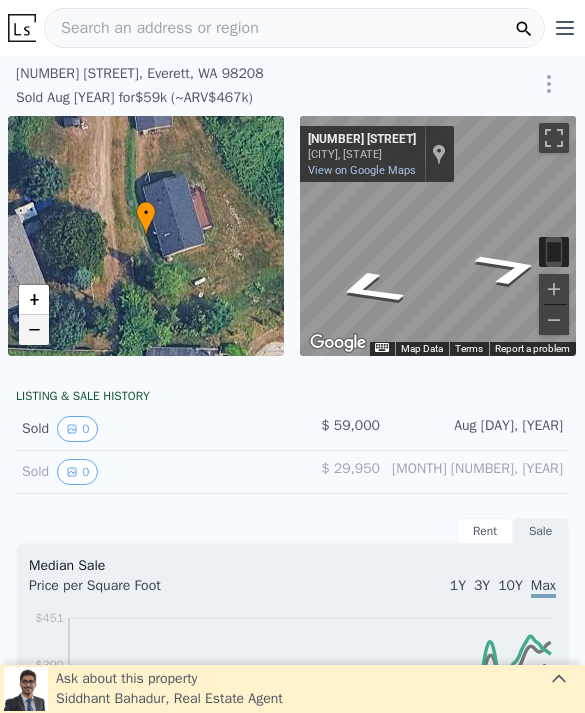 click on "−" at bounding box center (34, 330) 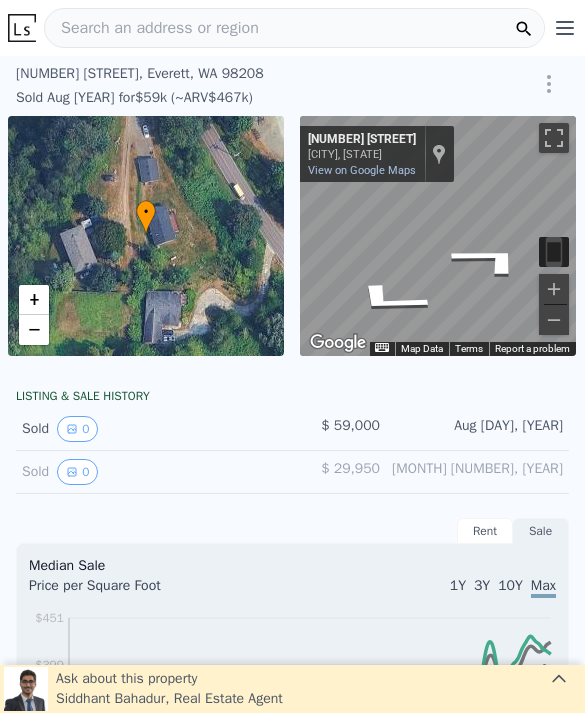click on "Search an address or region" at bounding box center (152, 28) 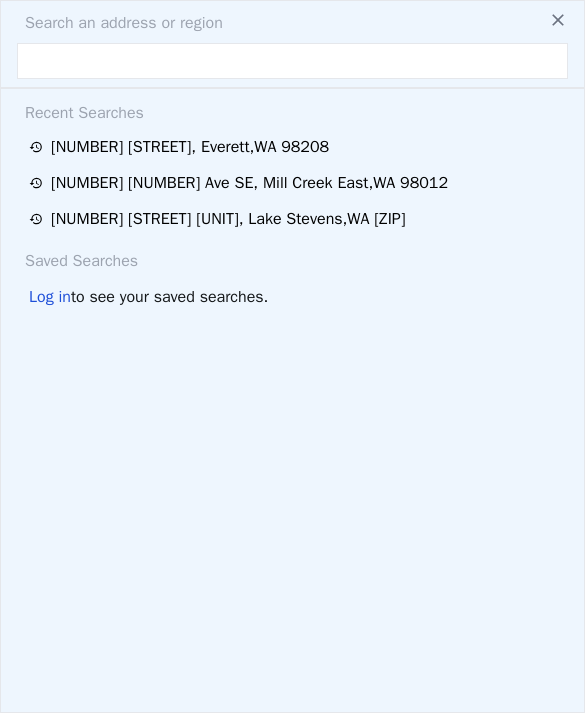 click on "Search an address or region Recent Searches [NUMBER] [STREET] , [CITY] , [STATE] [ZIP] [NUMBER] [NUMBER] Ave SE , [CITY] , [STATE] [ZIP] [NUMBER] [NUMBER] St NE # 17 , [CITY] , [STATE] [ZIP] Saved Searches Log in to see your saved searches." at bounding box center (292, 356) 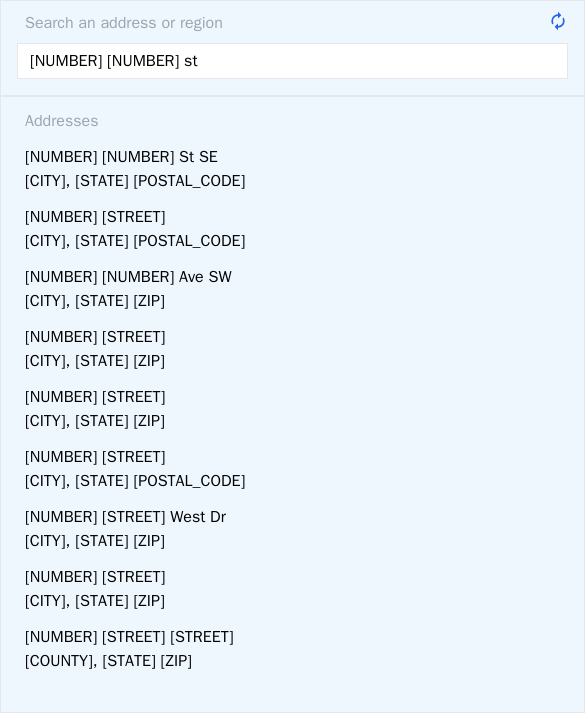 type on "[NUMBER] [STREET]" 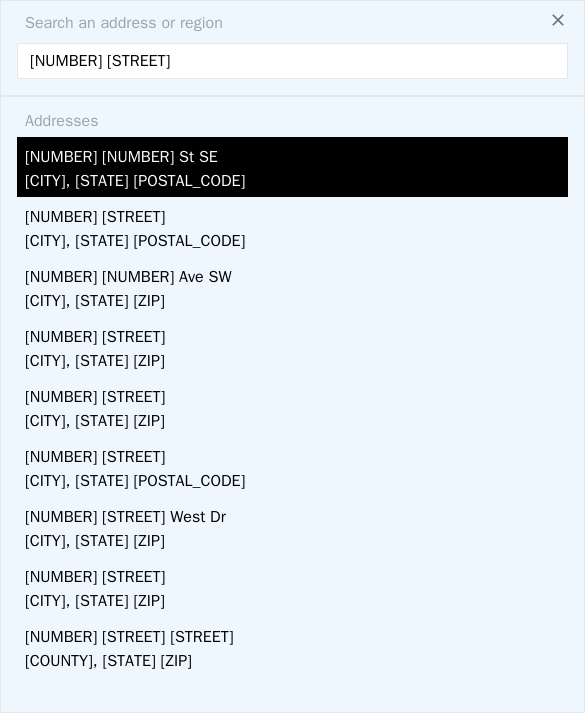 click on "[CITY], [STATE] [POSTAL_CODE]" at bounding box center (296, 183) 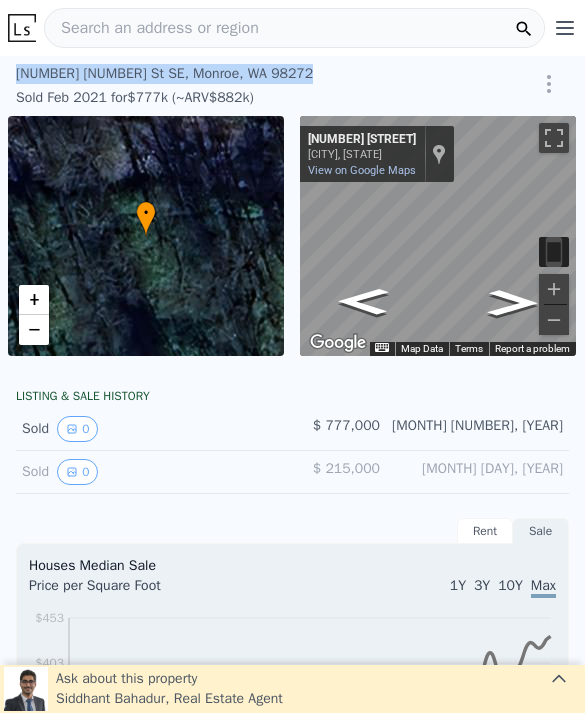 copy on "[NUMBER] [STREET] ,   [CITY] ,   [STATE]   [ZIP]" 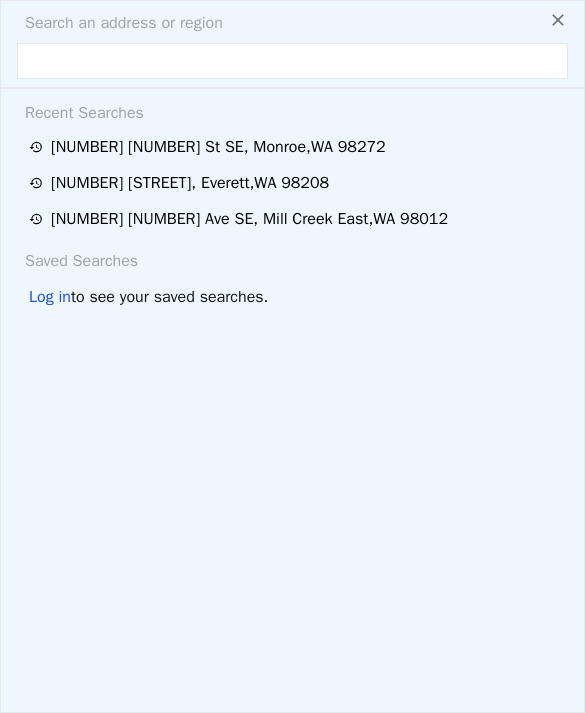 click at bounding box center [292, 61] 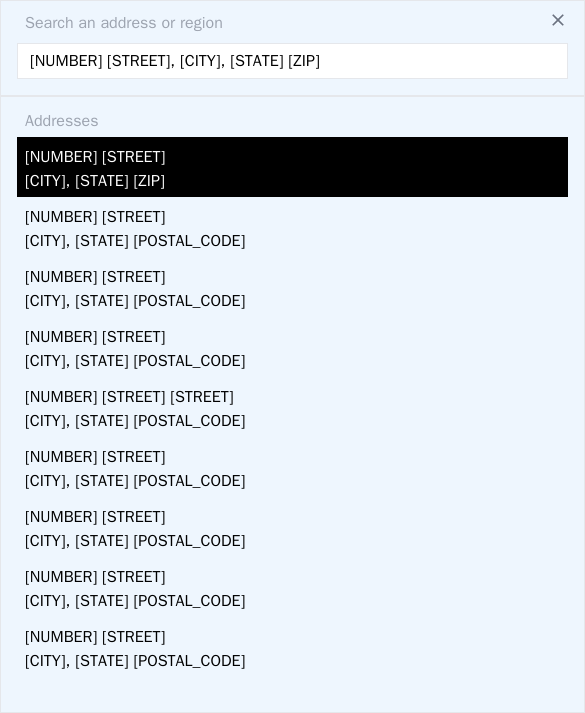 click on "[CITY], [STATE] [ZIP]" at bounding box center (296, 183) 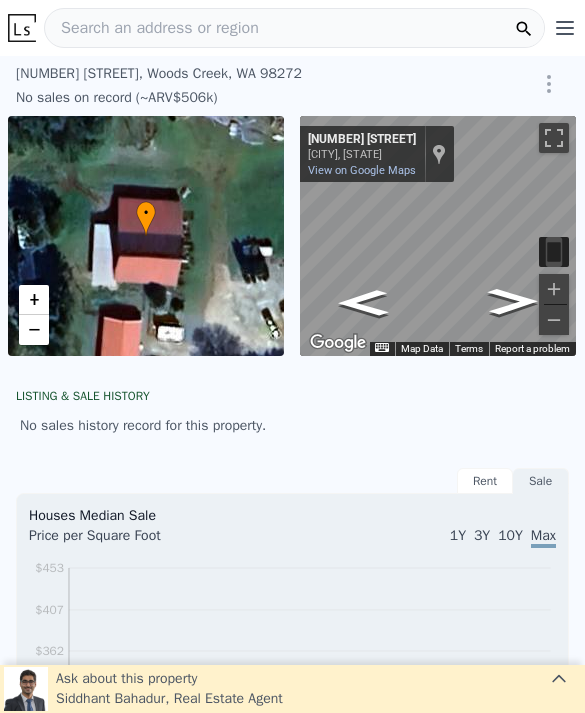click on "Search an address or region" at bounding box center (294, 28) 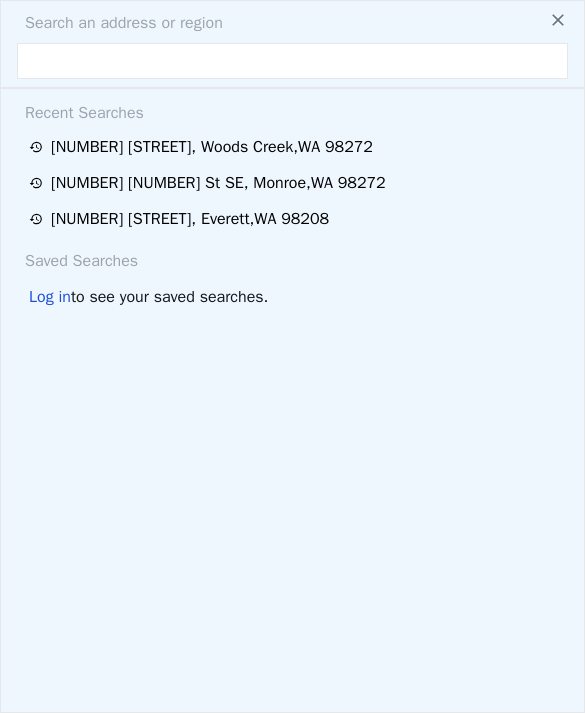 click at bounding box center (292, 61) 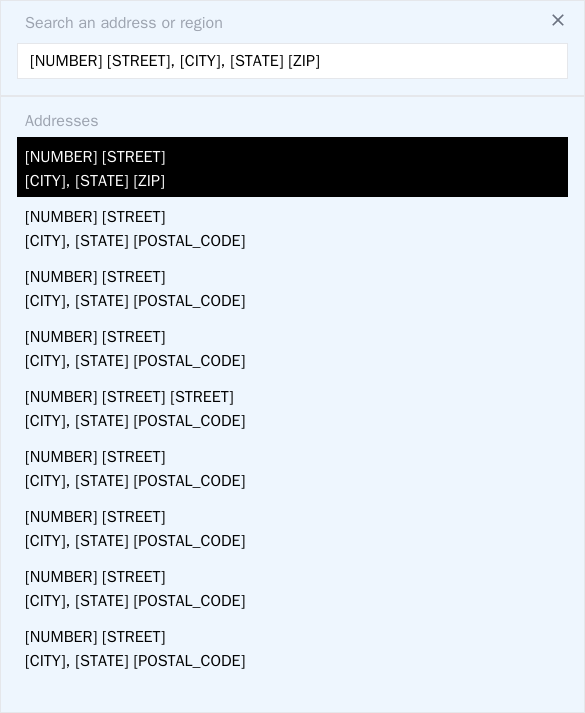 click on "[CITY], [STATE] [ZIP]" at bounding box center (296, 183) 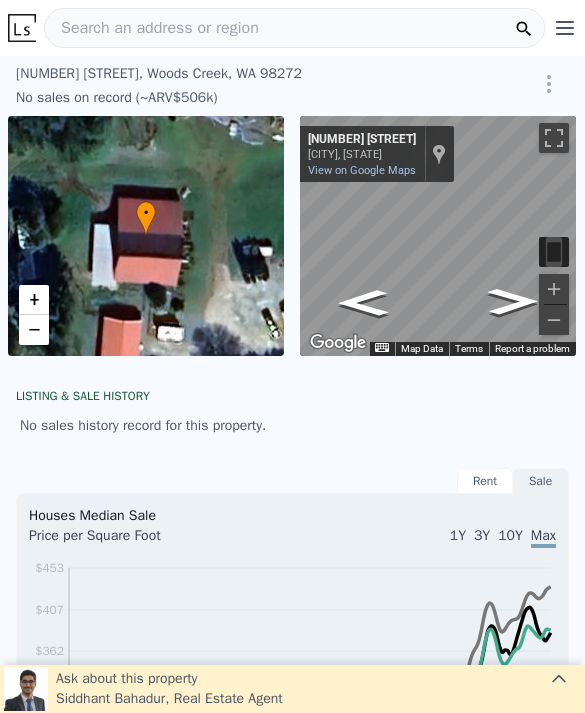 click on "Search an address or region" at bounding box center (294, 28) 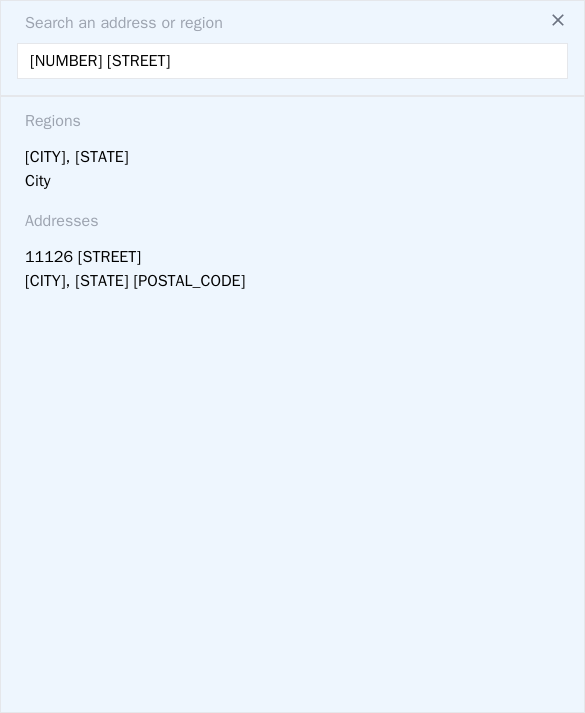 type on "[NUMBER] [STREET]" 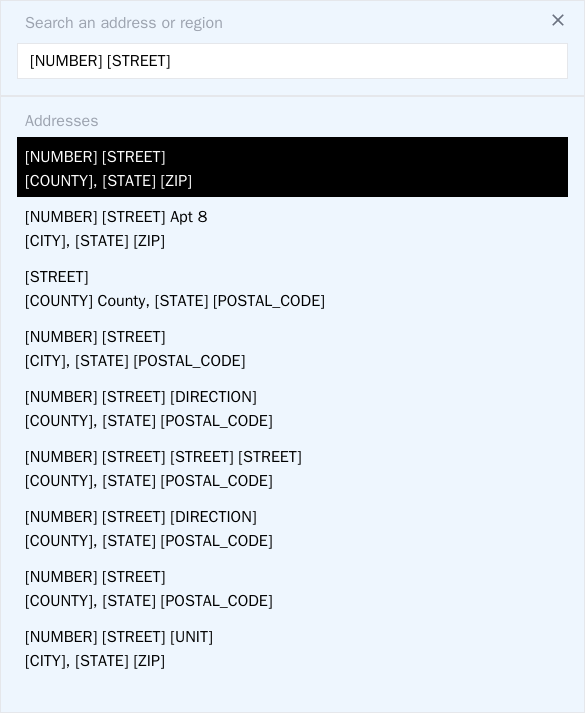 click on "[COUNTY], [STATE] [ZIP]" at bounding box center [296, 183] 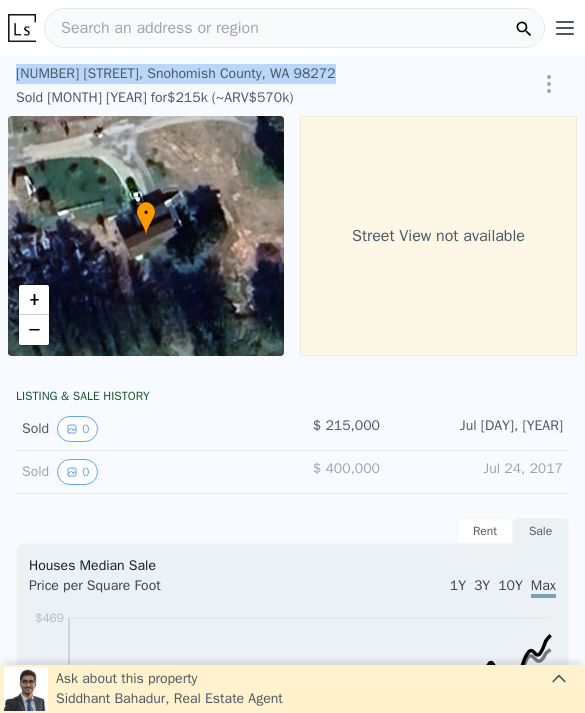 copy on "[NUMBER] [STREET] ,   [COUNTY] ,   [STATE]   [ZIP]" 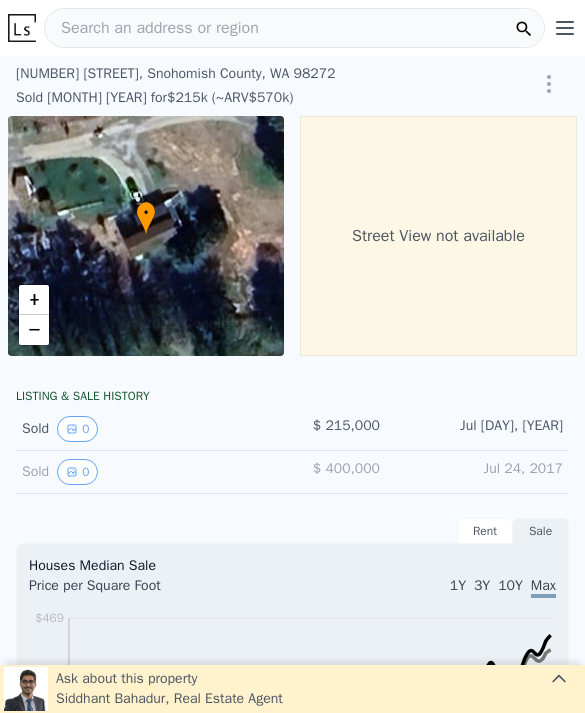 click on "Search an address or region" at bounding box center (294, 28) 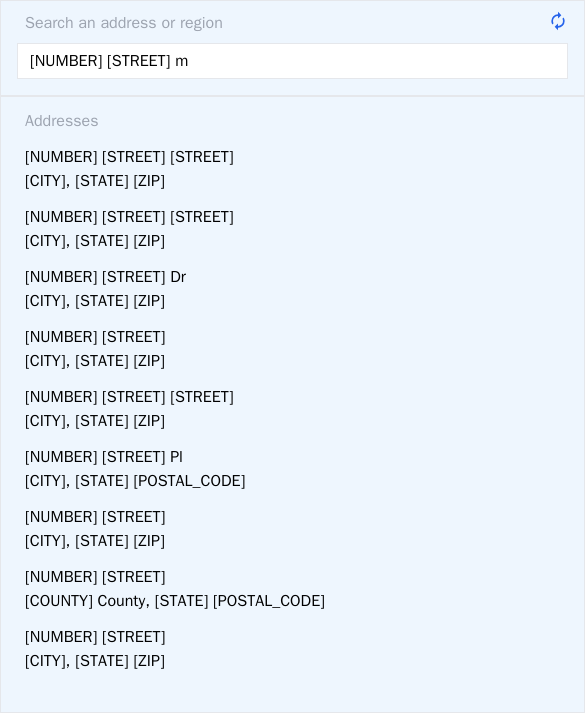 type on "[NUMBER] [STREET] [STREET] [CITY]" 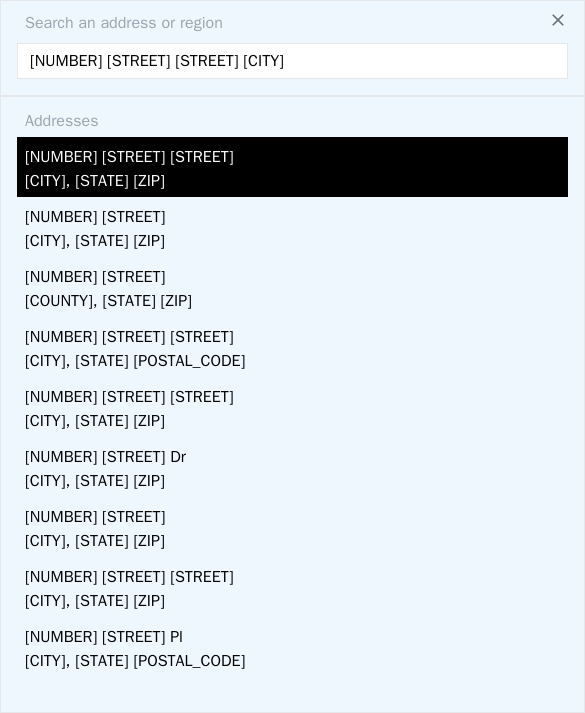 click on "[NUMBER] [STREET] [STREET]" at bounding box center (296, 153) 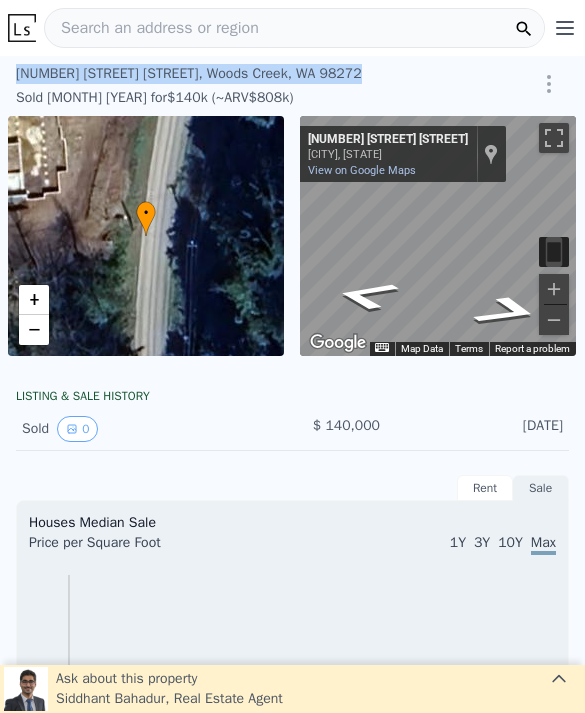 copy on "[NUMBER] [STREET] ,   [CITY] ,   [STATE]   [ZIP]" 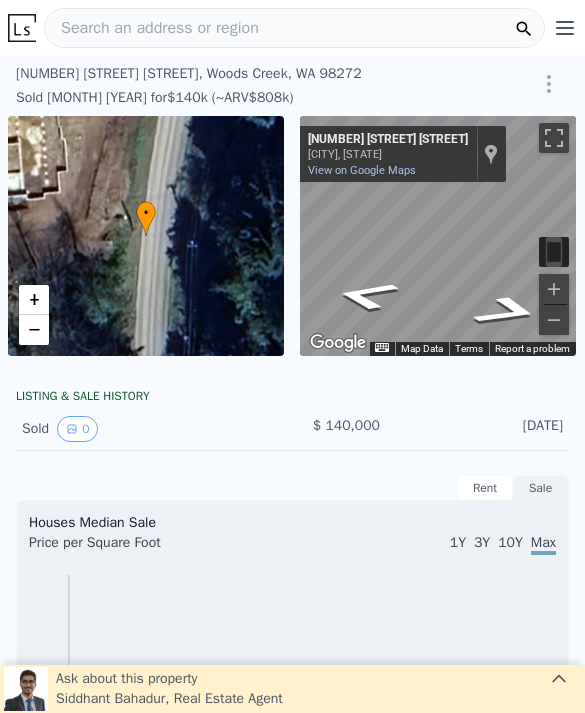 click on "Search an address or region Solutions Company Open main menu Log In Free Account" at bounding box center (296, 28) 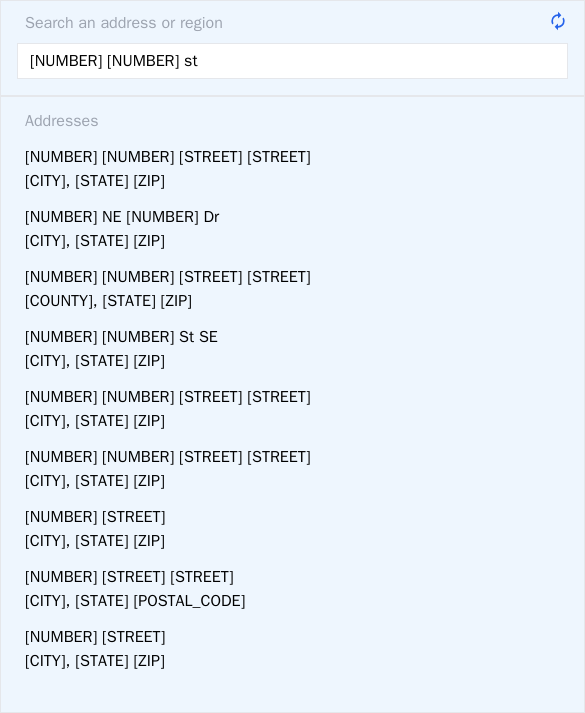 type on "[NUMBER] [NUMBER] st ne" 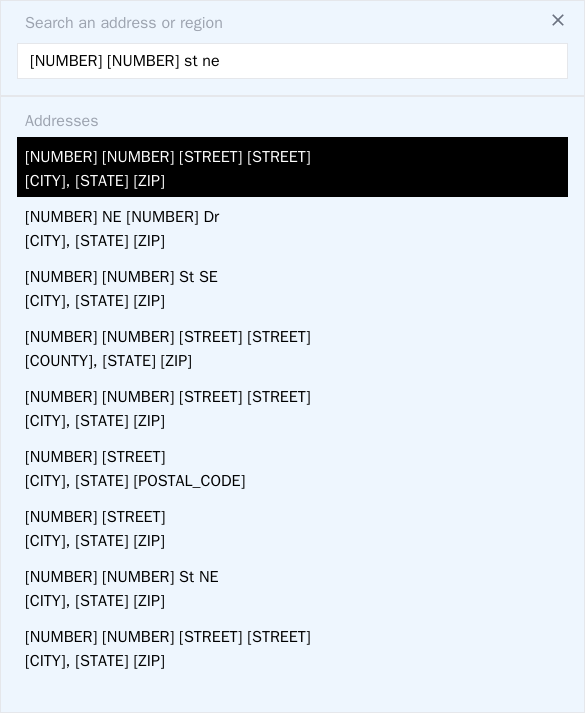 click on "[NUMBER] [NUMBER] [STREET] [STREET]" at bounding box center (296, 153) 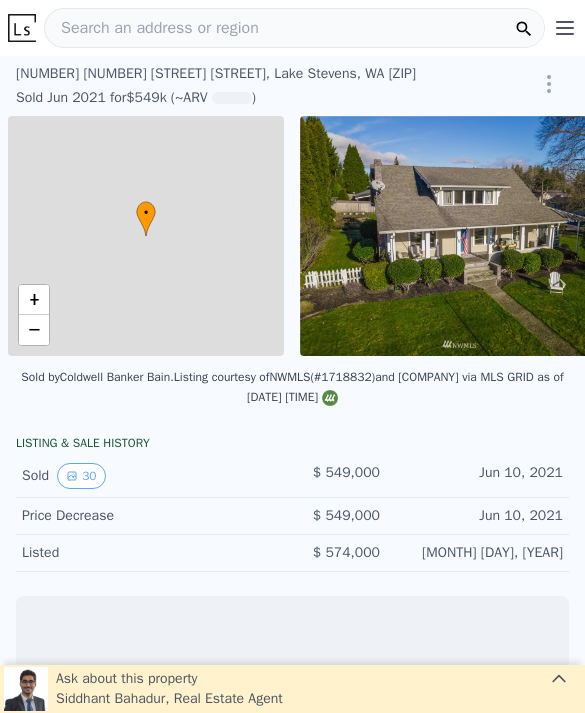 scroll, scrollTop: 0, scrollLeft: 8, axis: horizontal 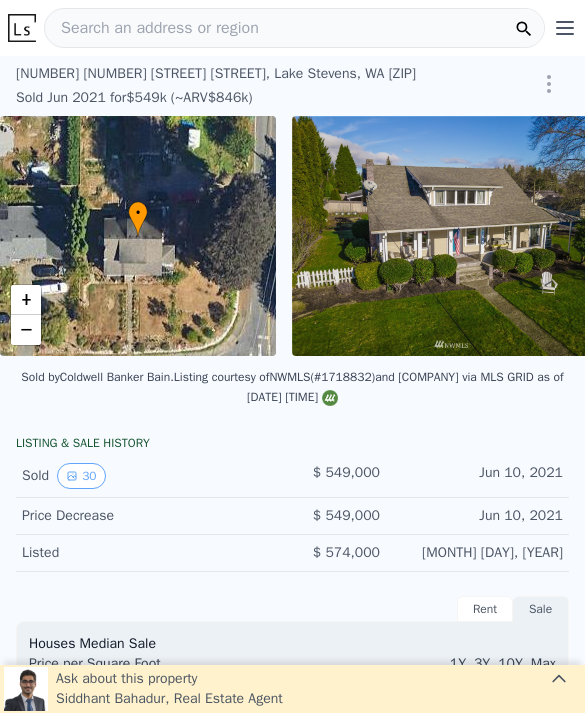 click on "Search an address or region" at bounding box center [152, 28] 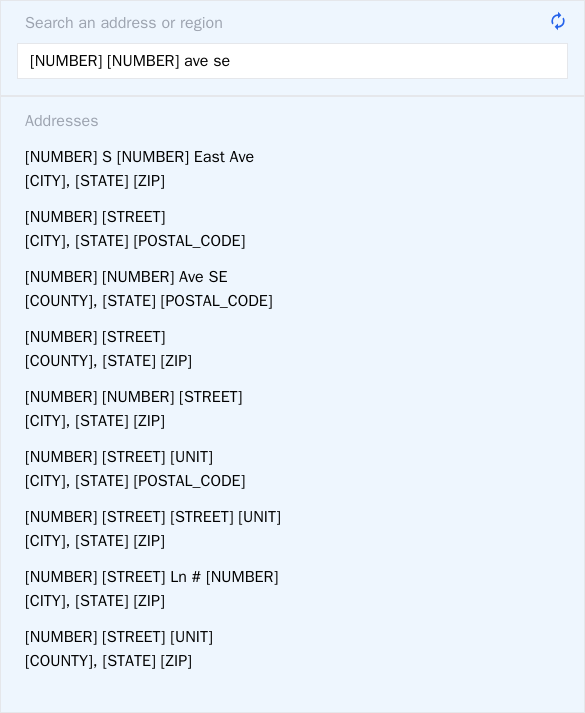 type on "[NUMBER] [NUMBER] ave se" 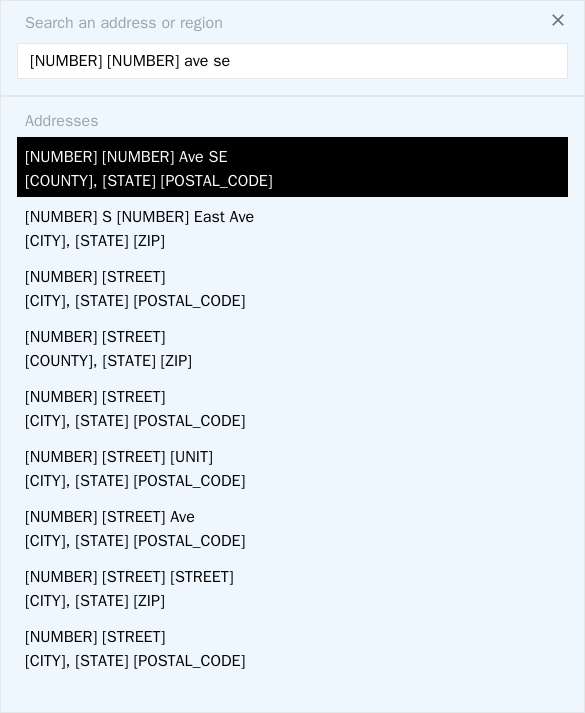 click on "[COUNTY], [STATE] [POSTAL_CODE]" at bounding box center [296, 183] 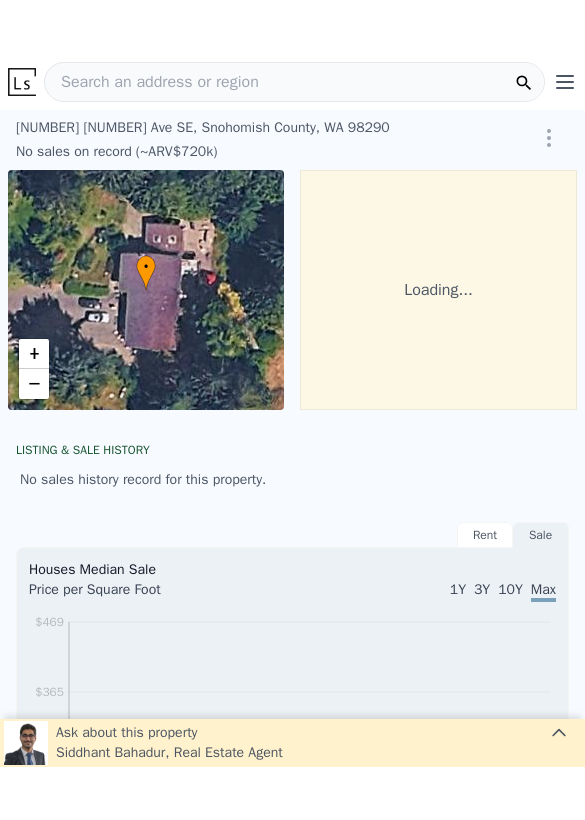 scroll, scrollTop: 0, scrollLeft: 0, axis: both 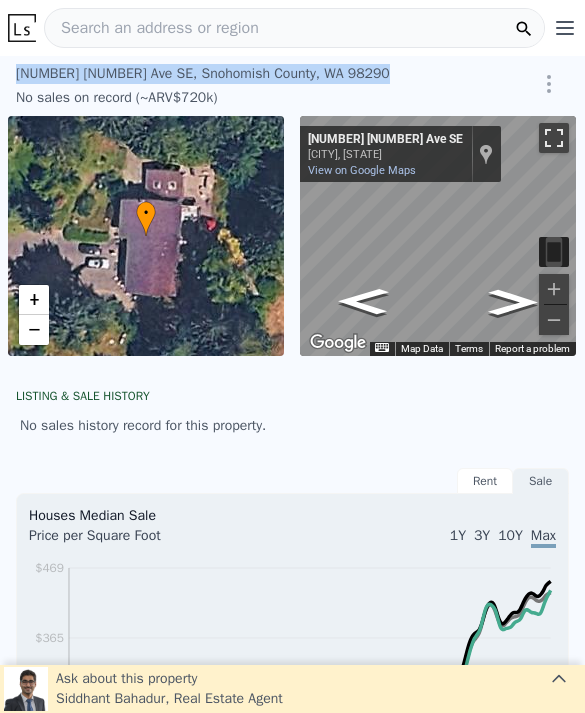 click at bounding box center (554, 138) 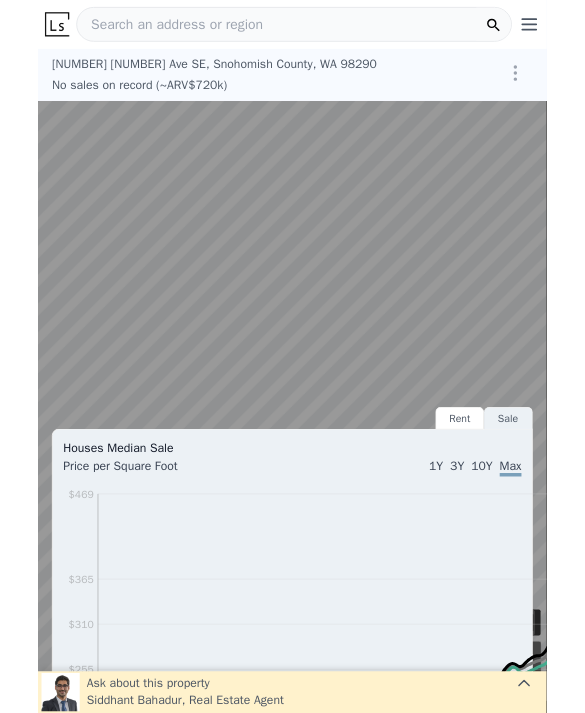 scroll, scrollTop: 0, scrollLeft: 0, axis: both 